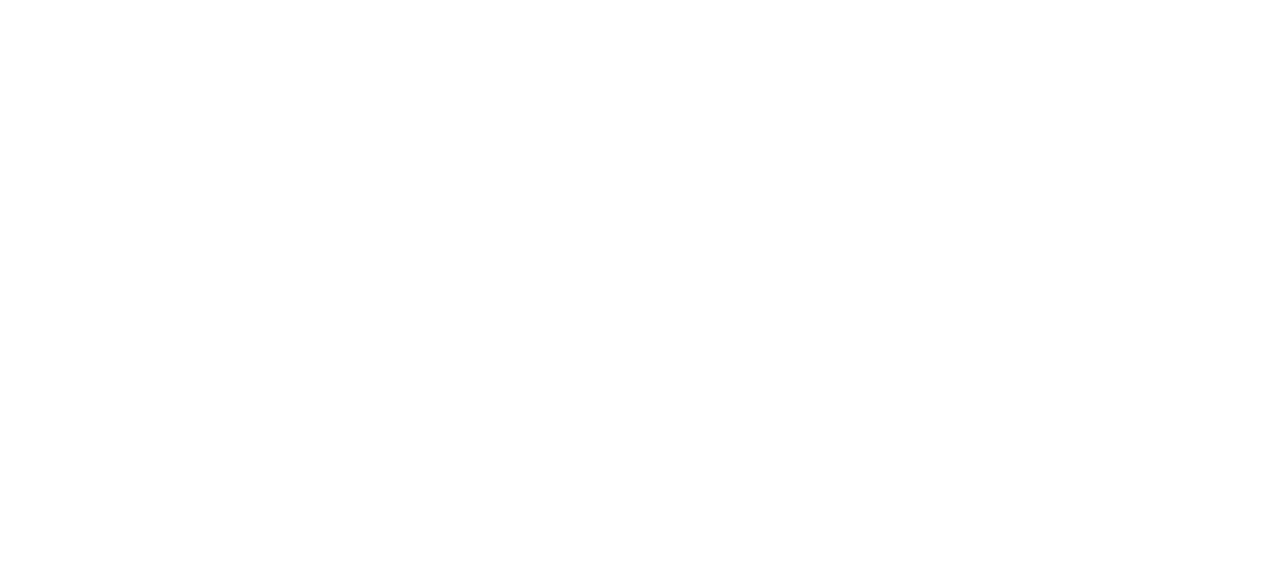 scroll, scrollTop: 0, scrollLeft: 0, axis: both 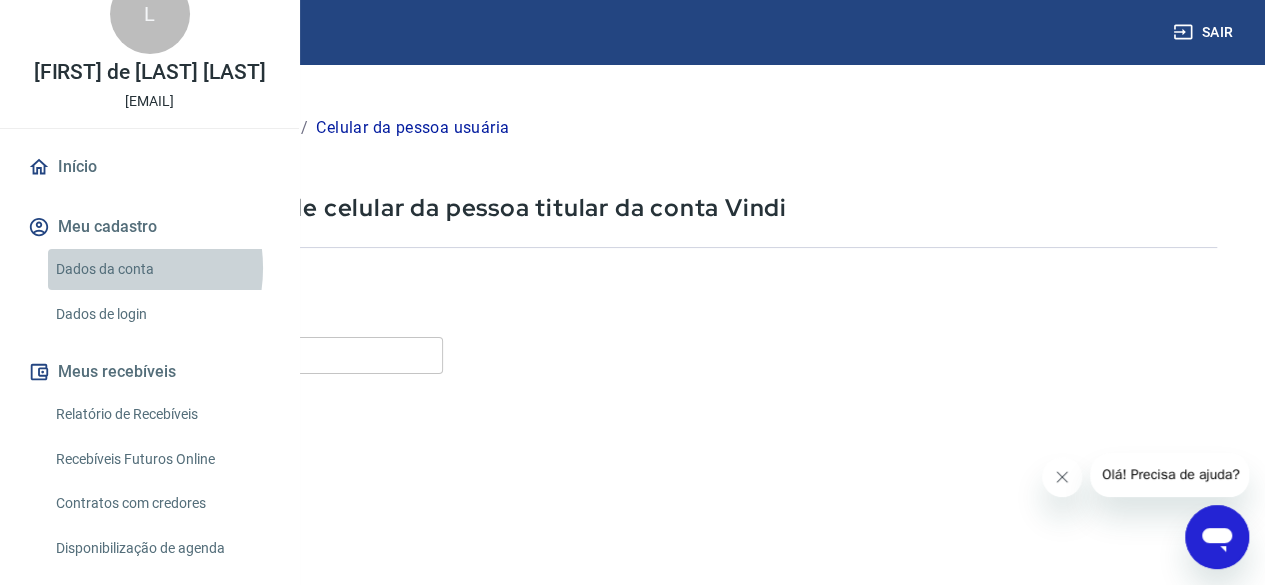click on "Dados da conta" at bounding box center (161, 269) 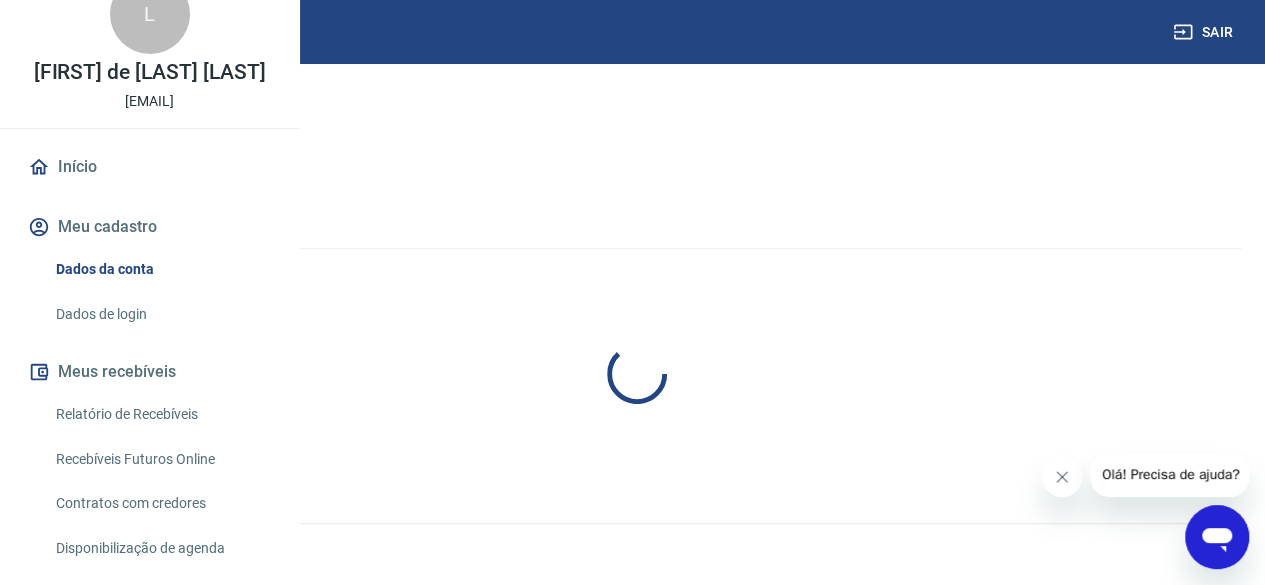 select on "SP" 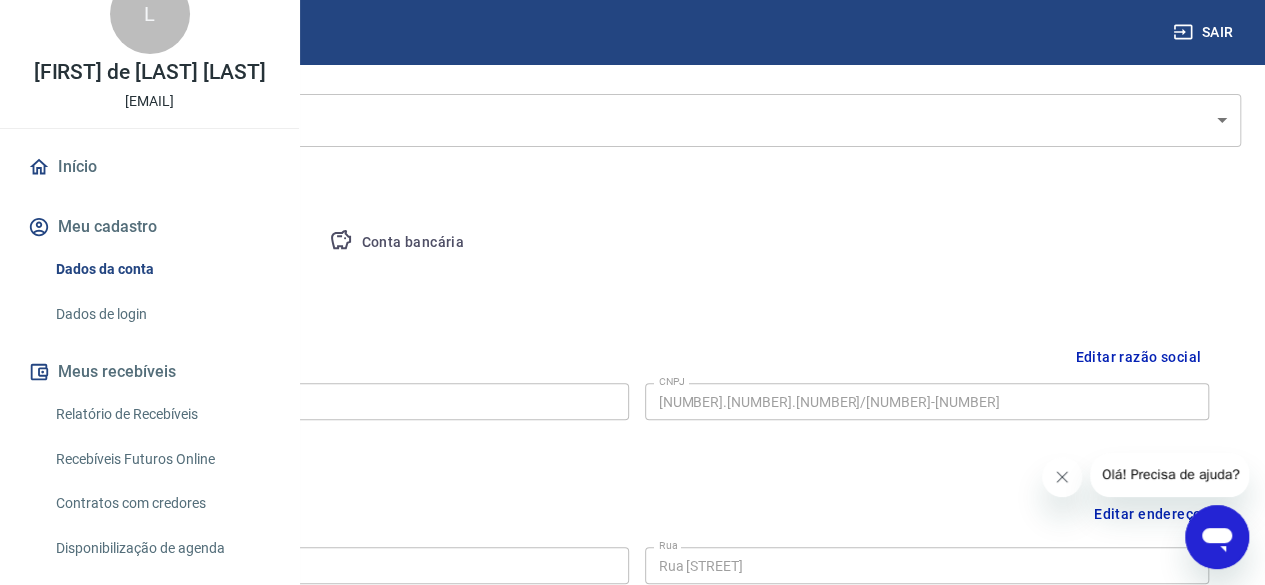 scroll, scrollTop: 234, scrollLeft: 0, axis: vertical 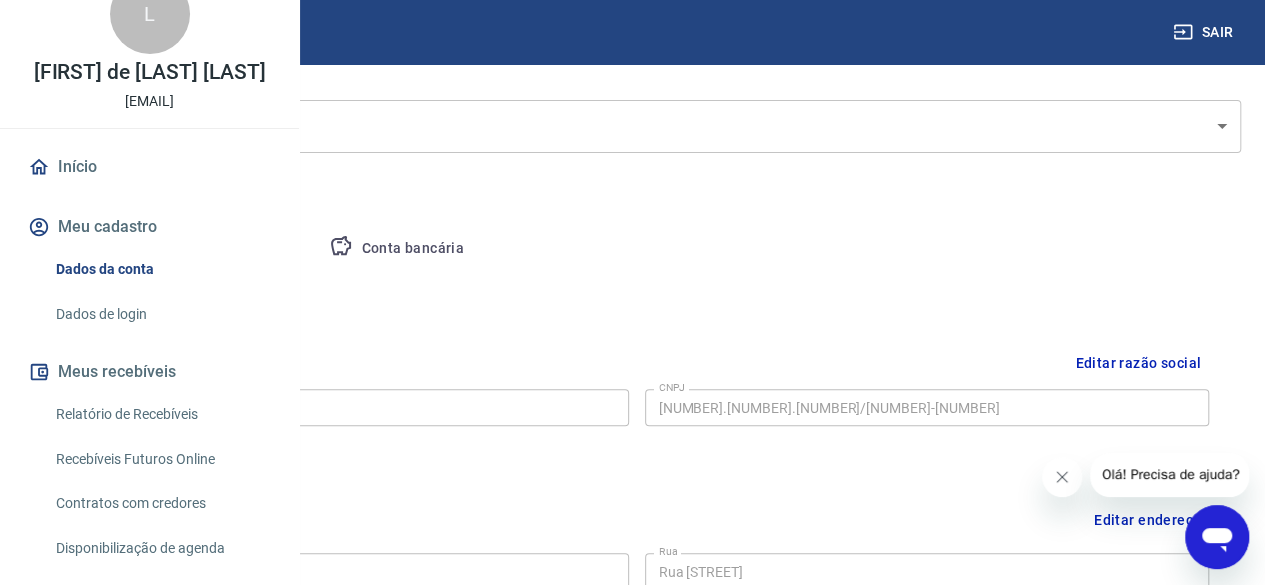 click on "Pessoa titular" at bounding box center [234, 249] 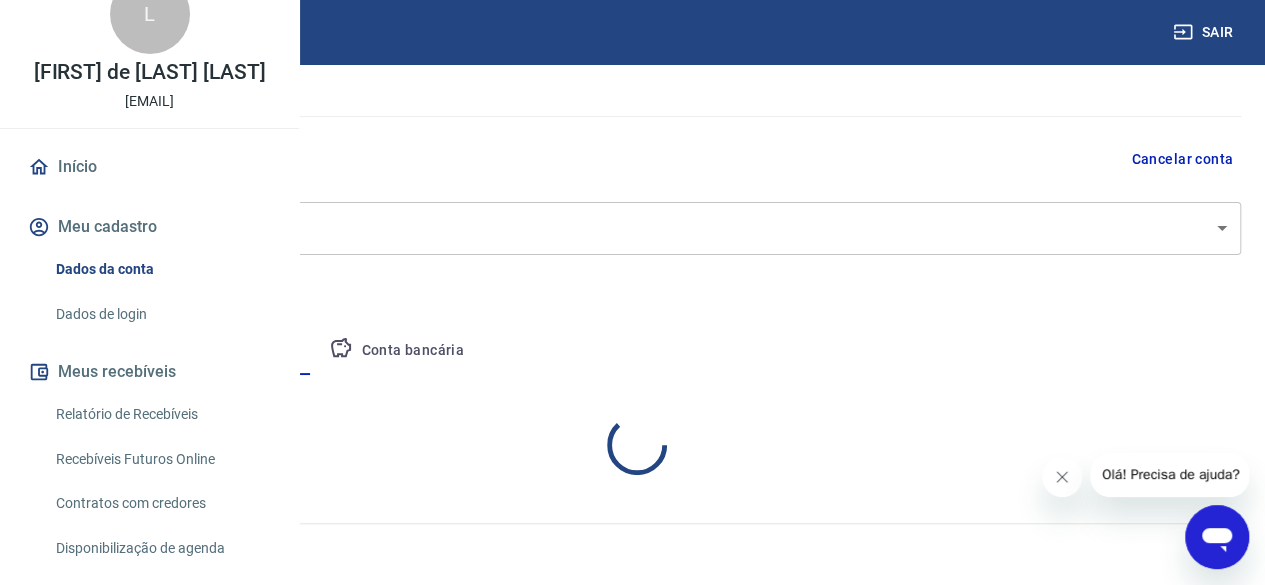 scroll, scrollTop: 214, scrollLeft: 0, axis: vertical 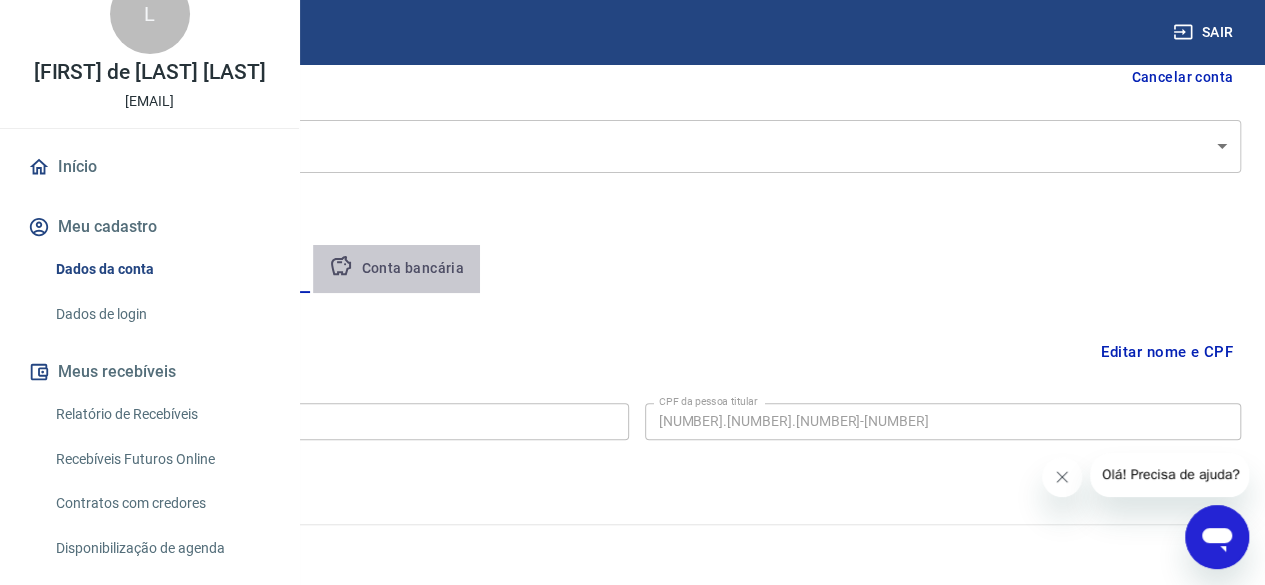 click on "Conta bancária" at bounding box center [396, 269] 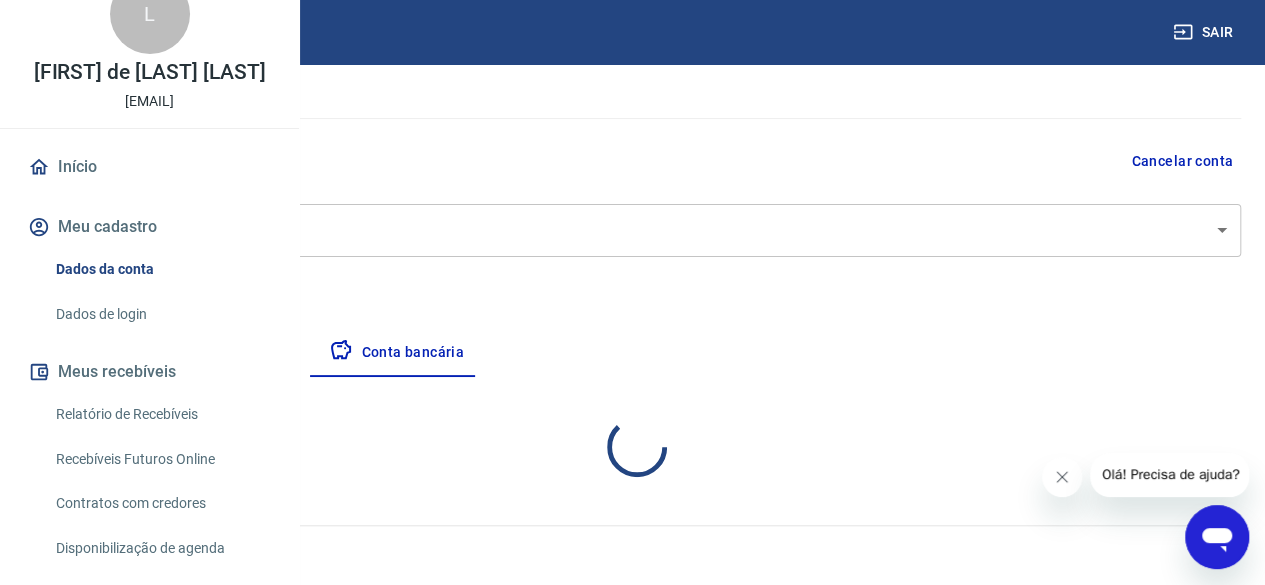 scroll, scrollTop: 214, scrollLeft: 0, axis: vertical 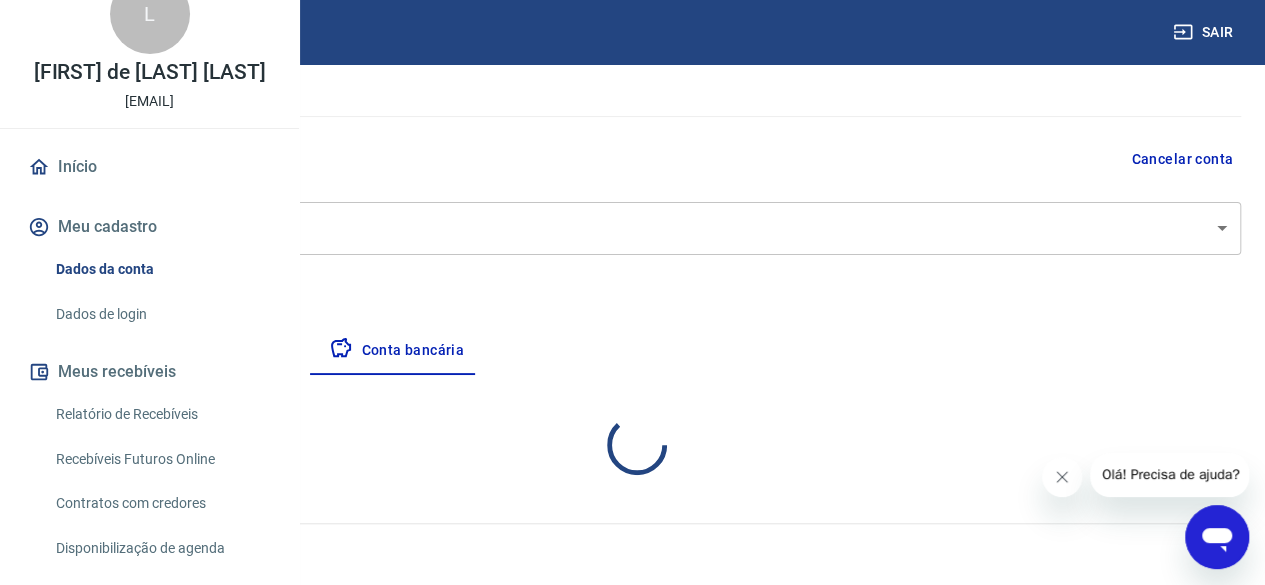 select on "1" 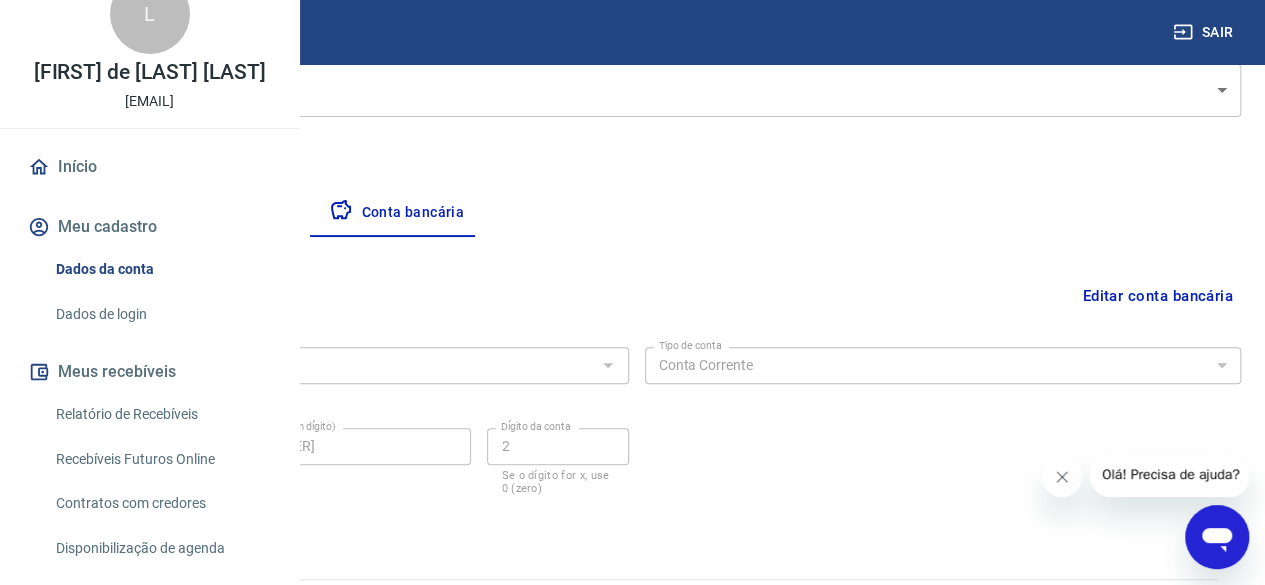 scroll, scrollTop: 324, scrollLeft: 0, axis: vertical 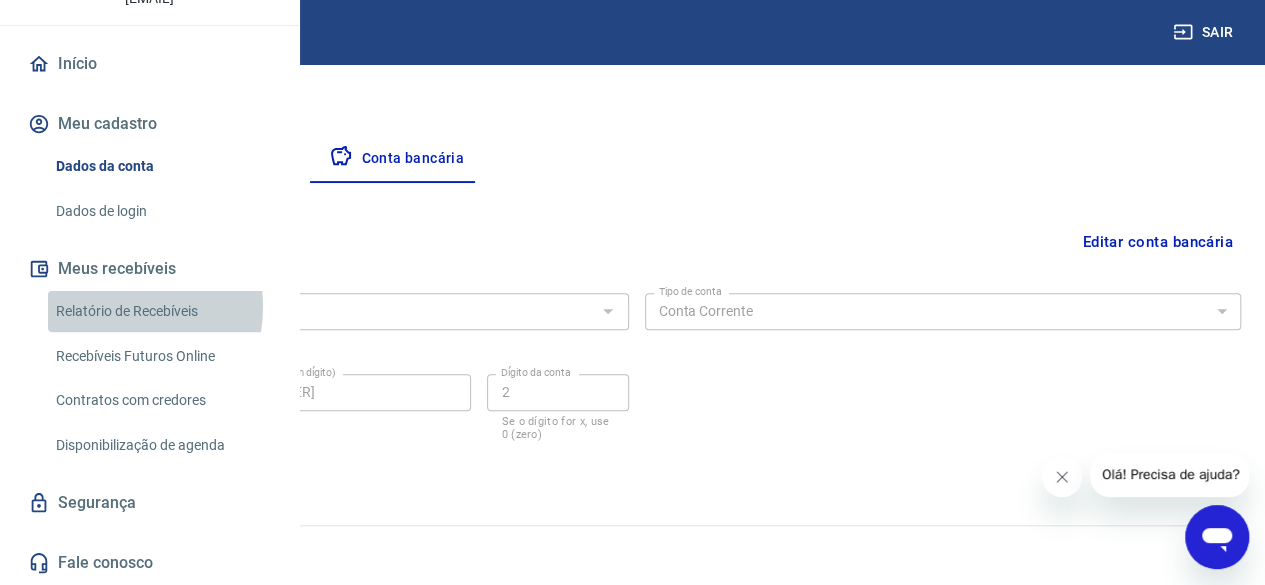 click on "Relatório de Recebíveis" at bounding box center (161, 311) 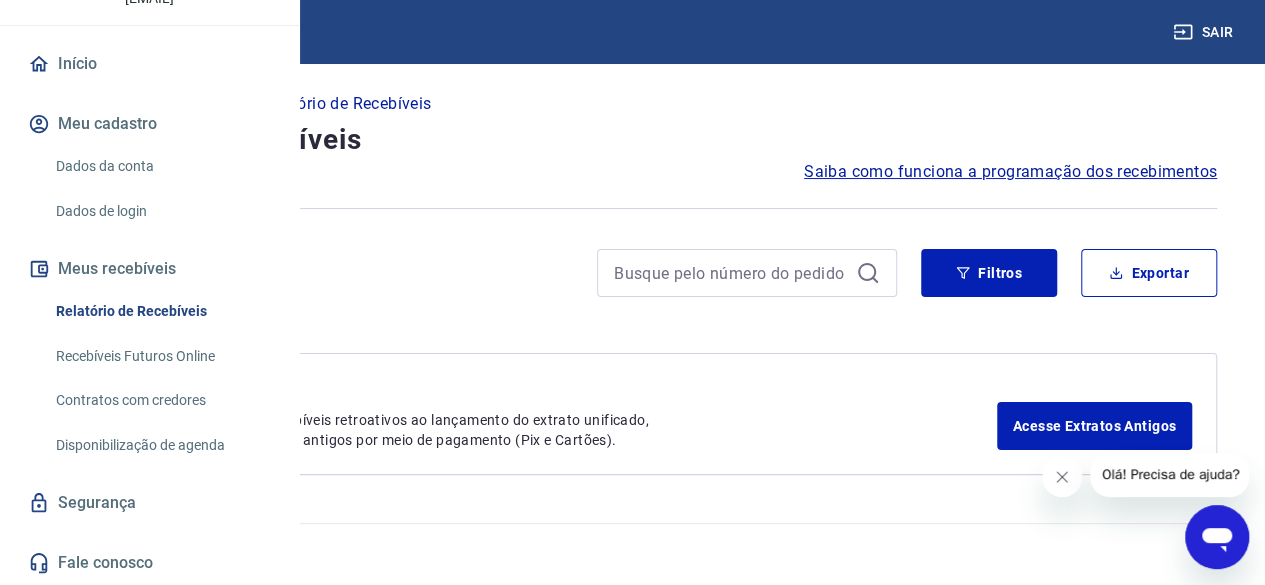scroll, scrollTop: 0, scrollLeft: 0, axis: both 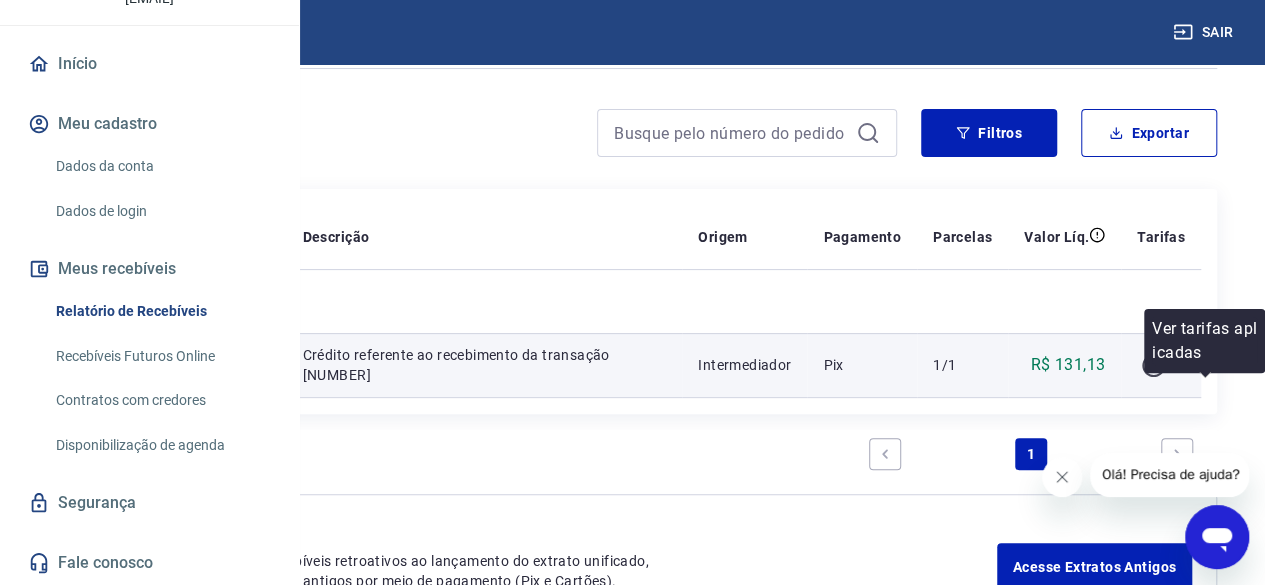 click 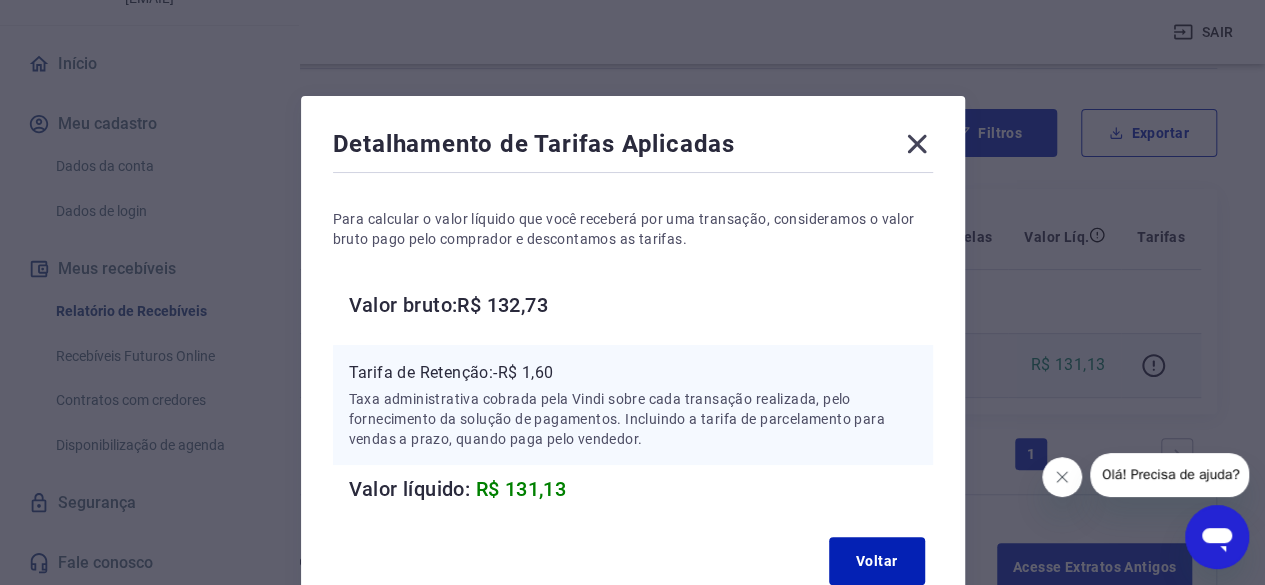 click 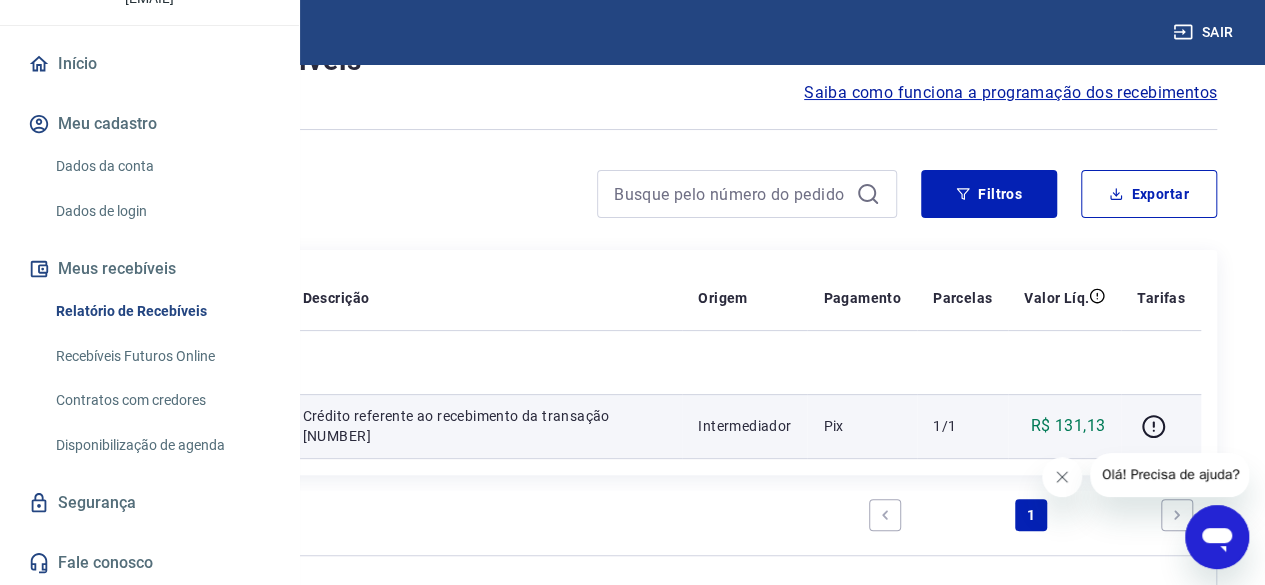 scroll, scrollTop: 0, scrollLeft: 0, axis: both 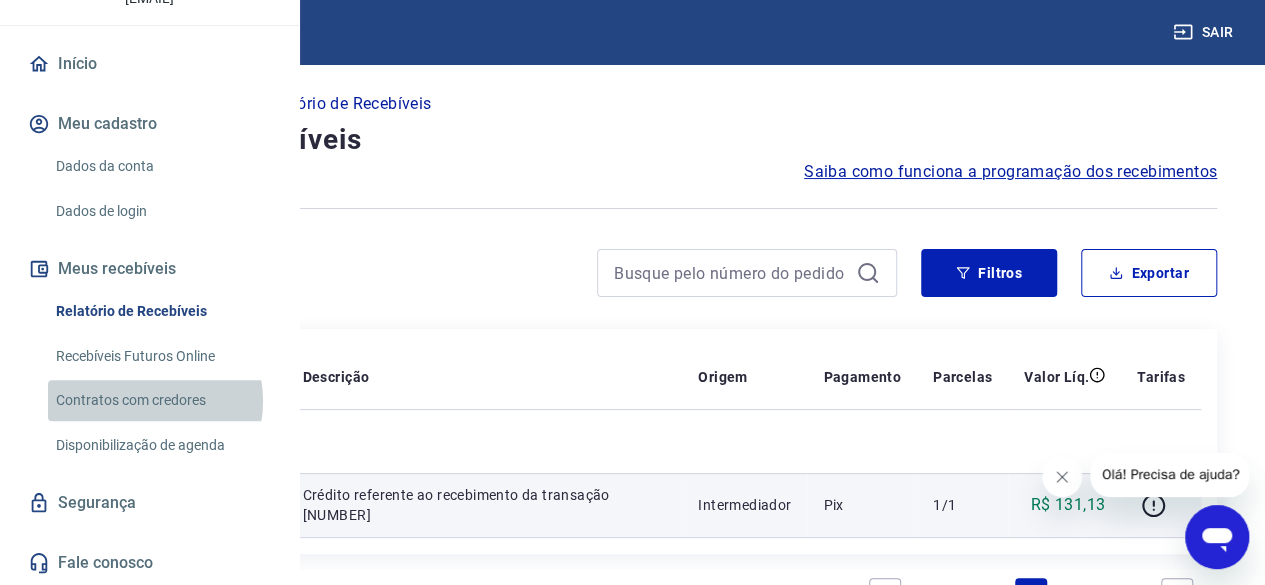 click on "Contratos com credores" at bounding box center [161, 400] 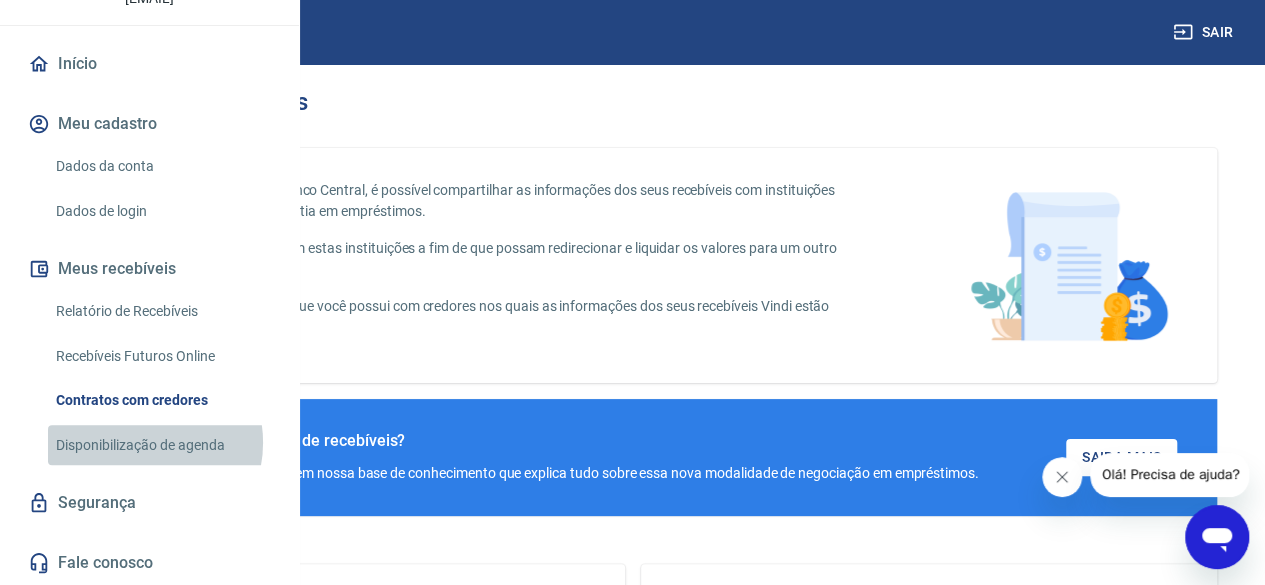 click on "Disponibilização de agenda" at bounding box center [161, 445] 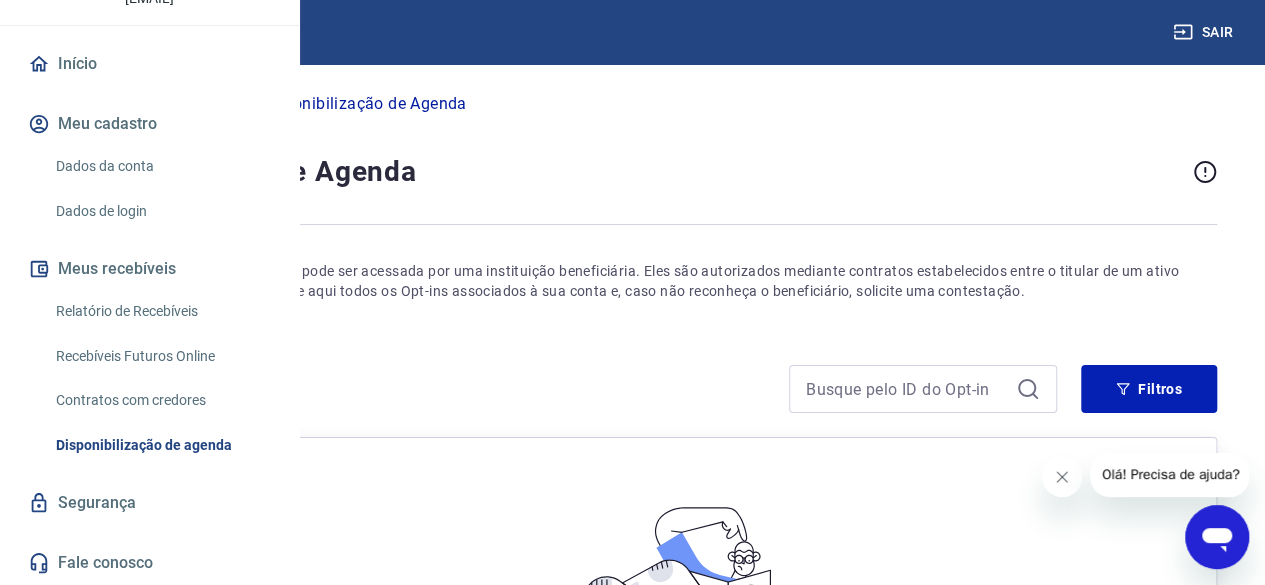 scroll, scrollTop: 229, scrollLeft: 0, axis: vertical 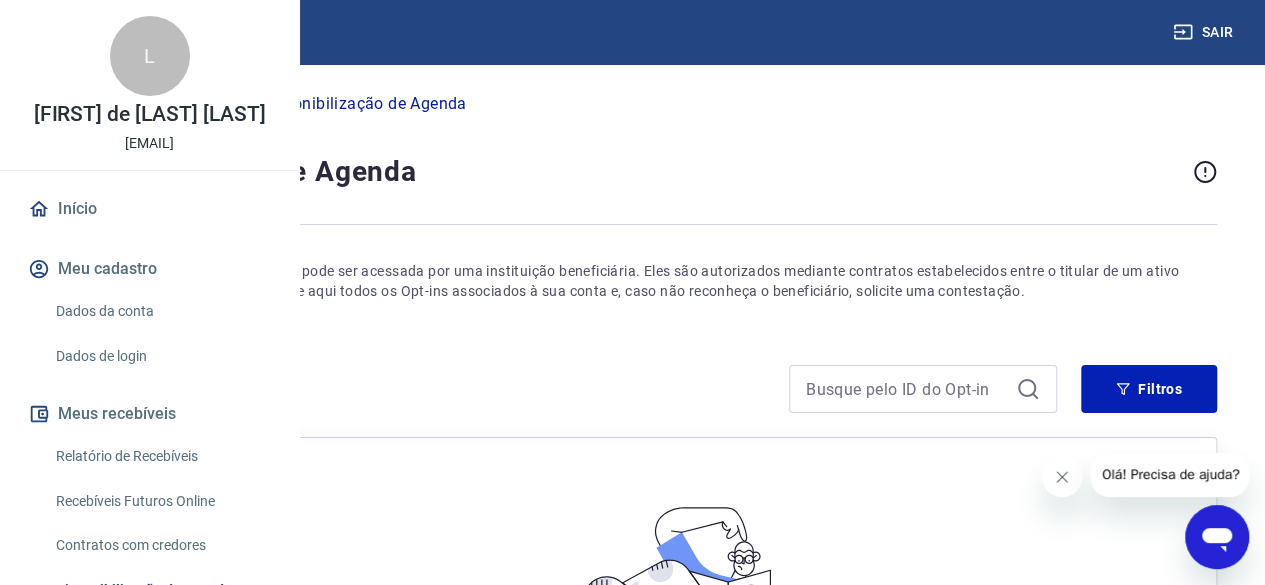 click on "Início" at bounding box center (68, 104) 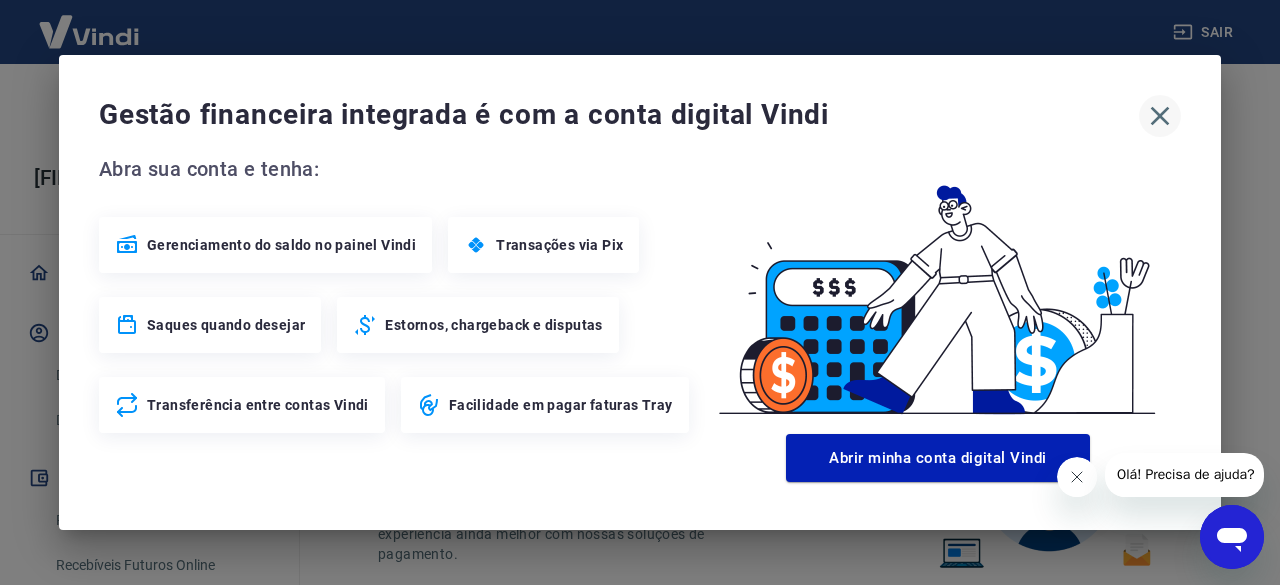 click 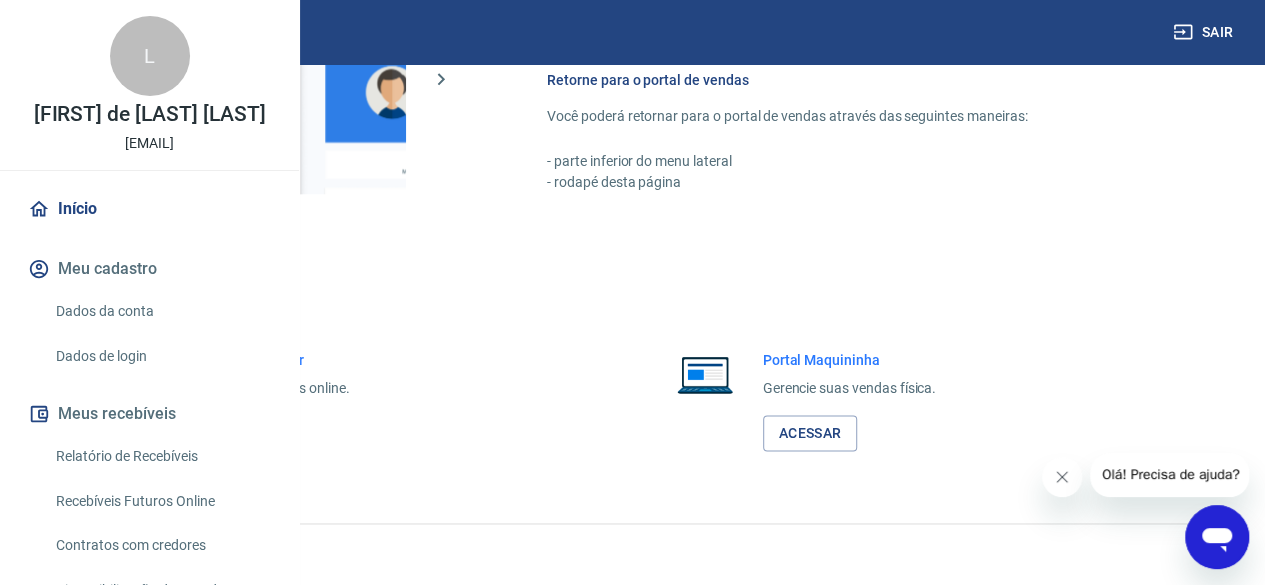scroll, scrollTop: 1261, scrollLeft: 0, axis: vertical 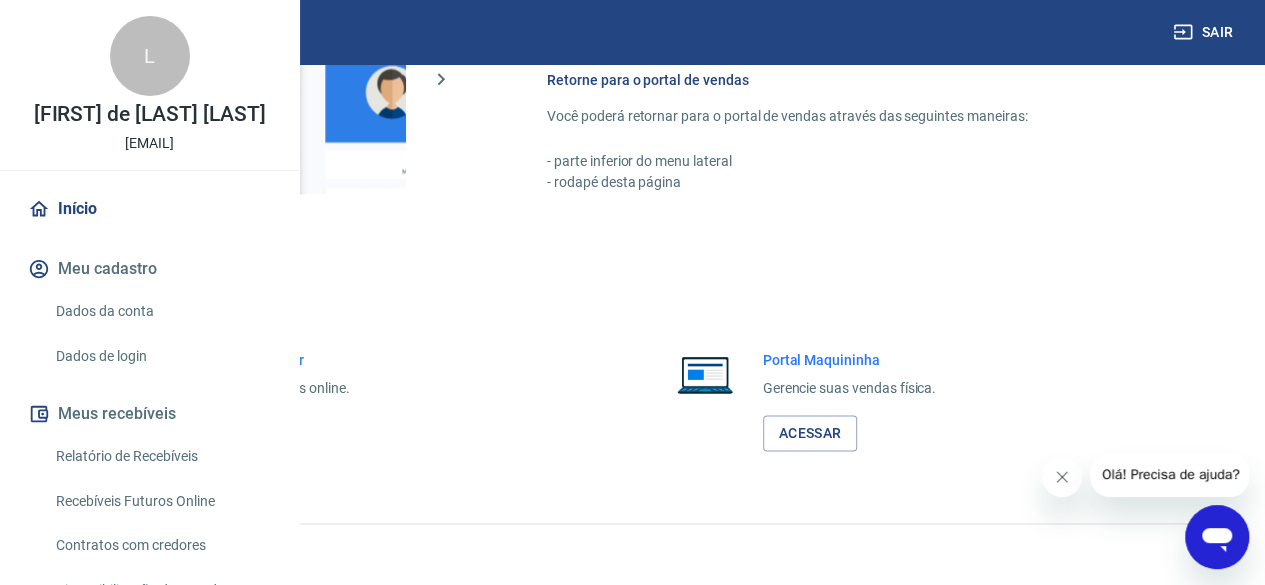 click 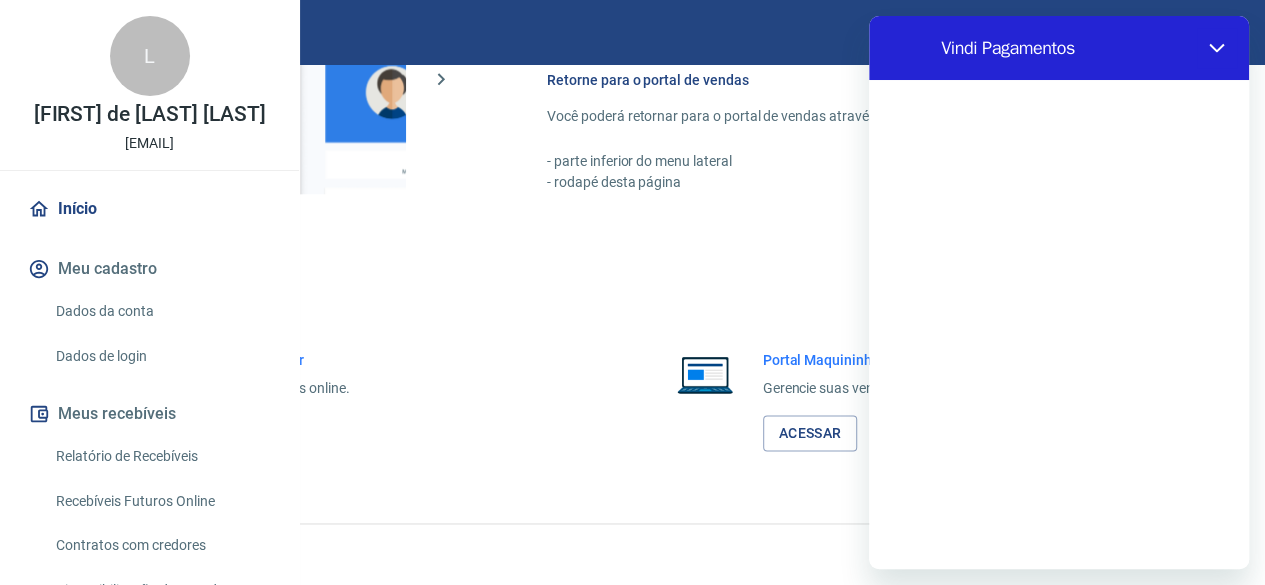 scroll, scrollTop: 0, scrollLeft: 0, axis: both 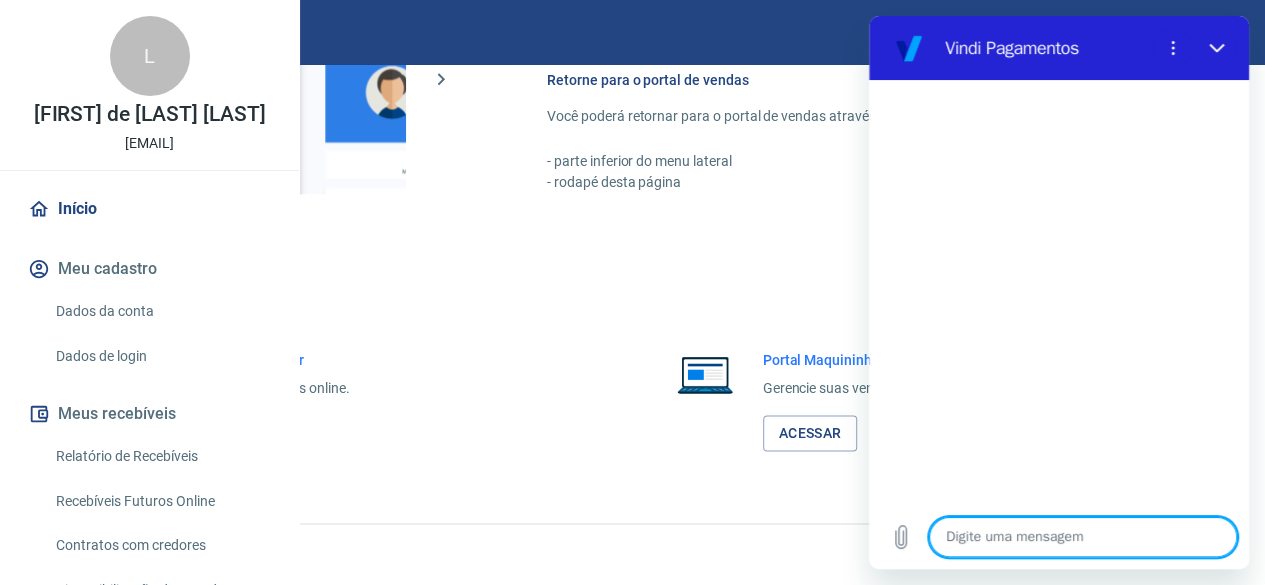 type on "x" 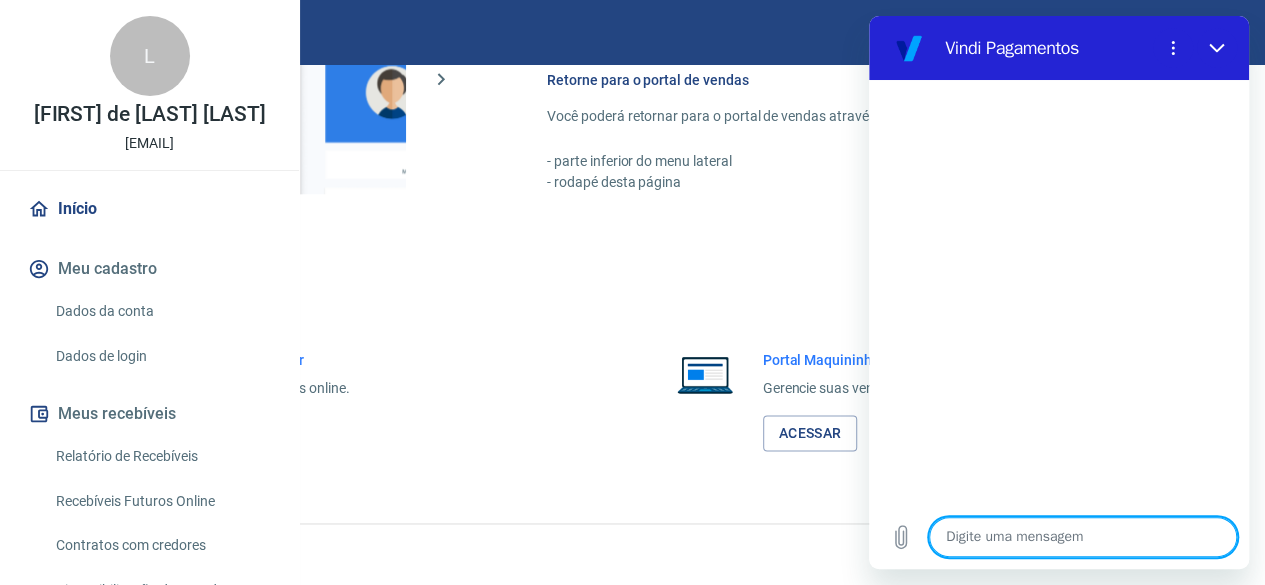 type on "O" 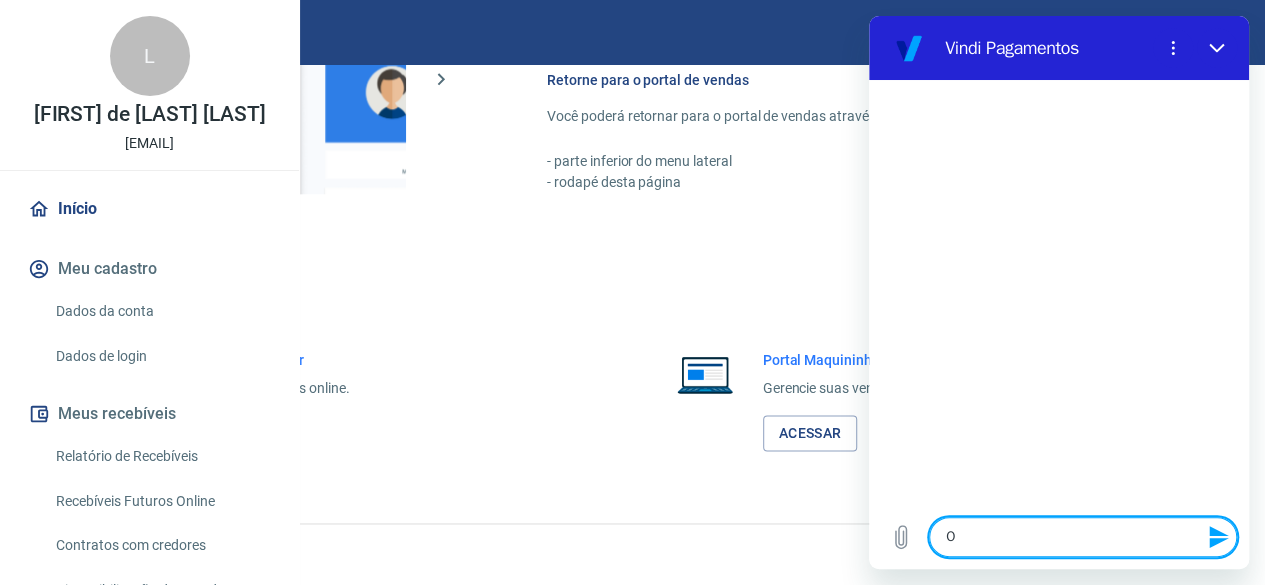 type on "Ol" 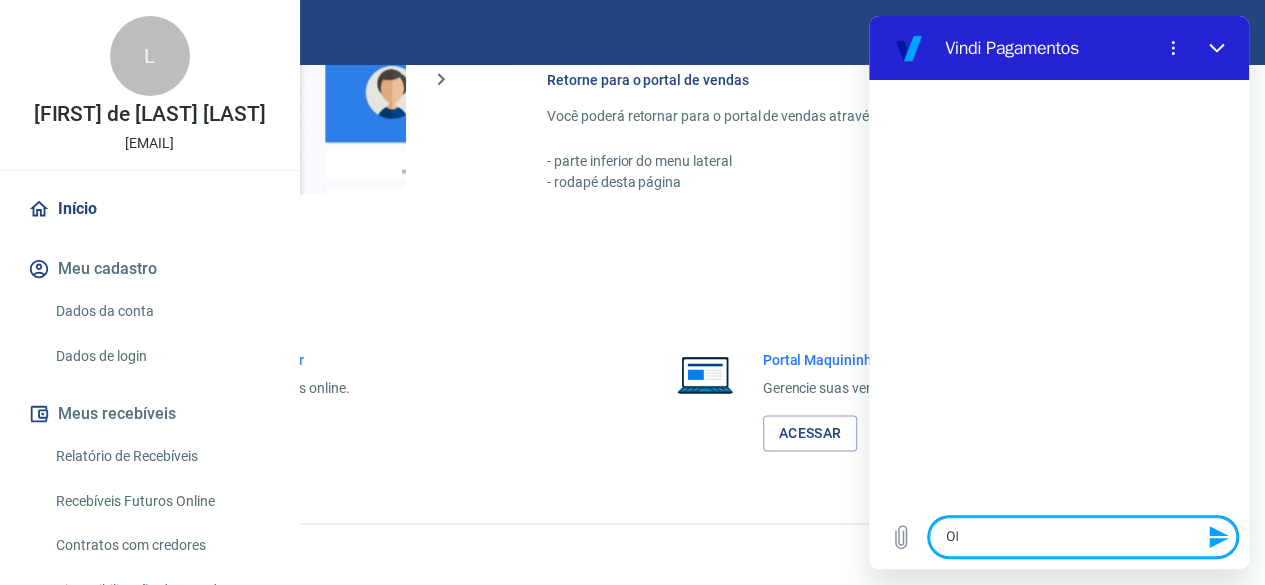 type on "Ola" 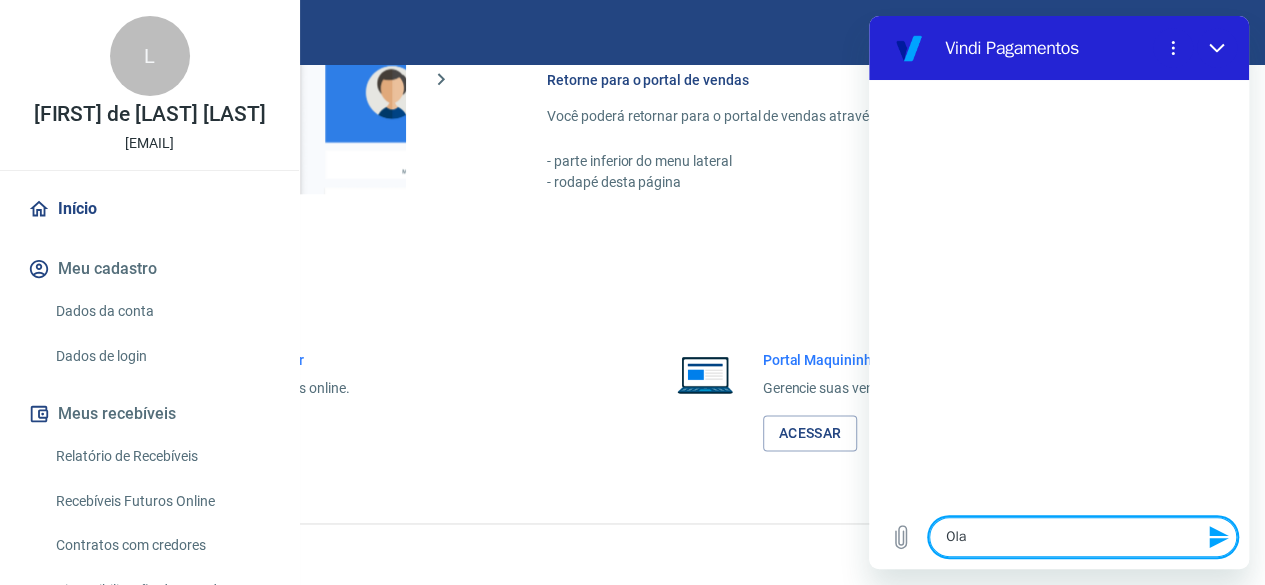 type on "Ola" 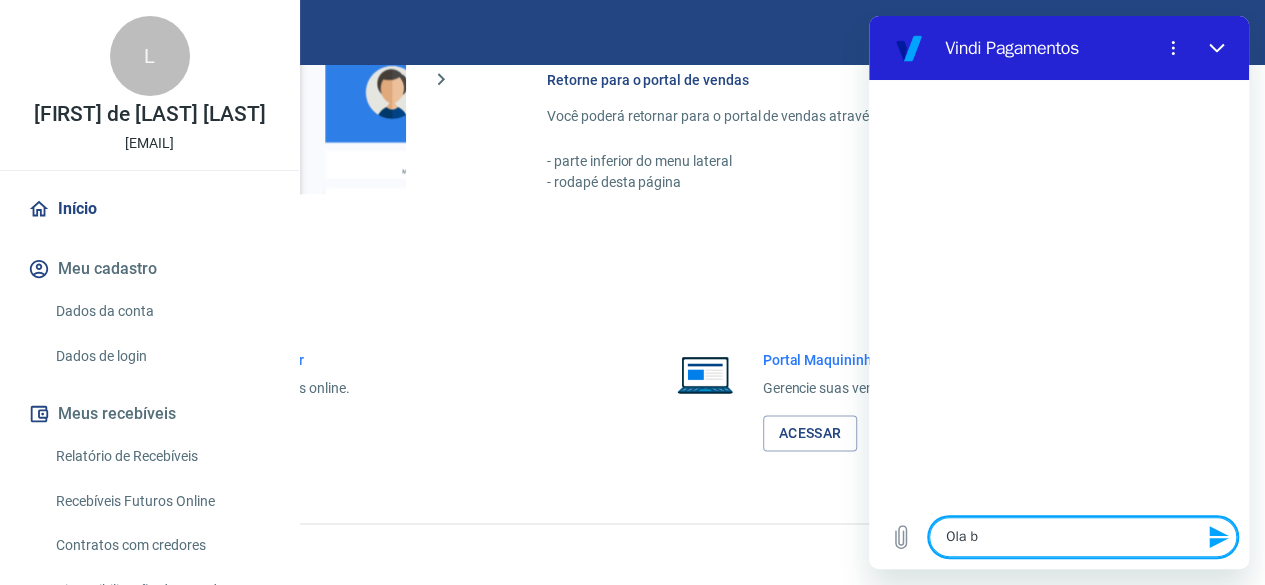 type on "Ola bo" 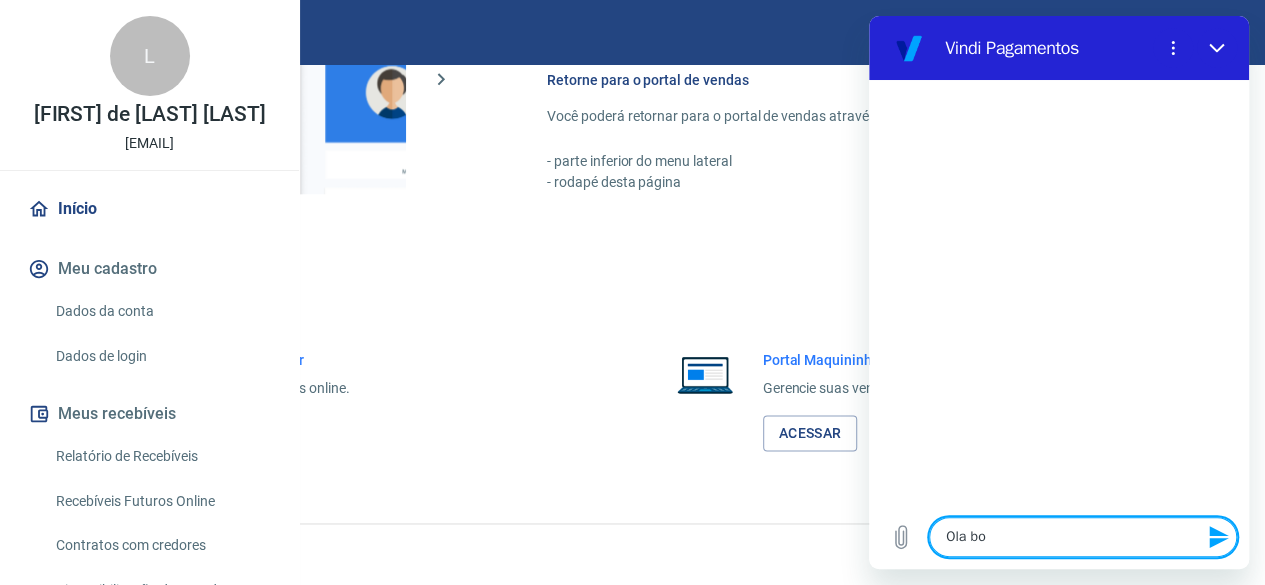 type on "x" 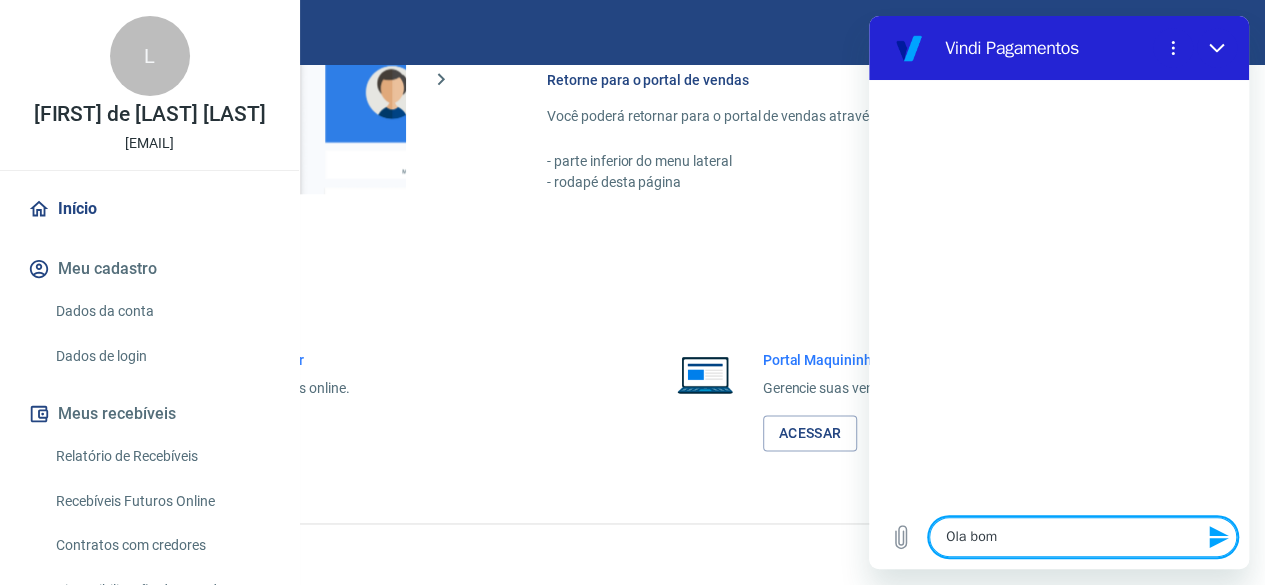 type on "Ola bom" 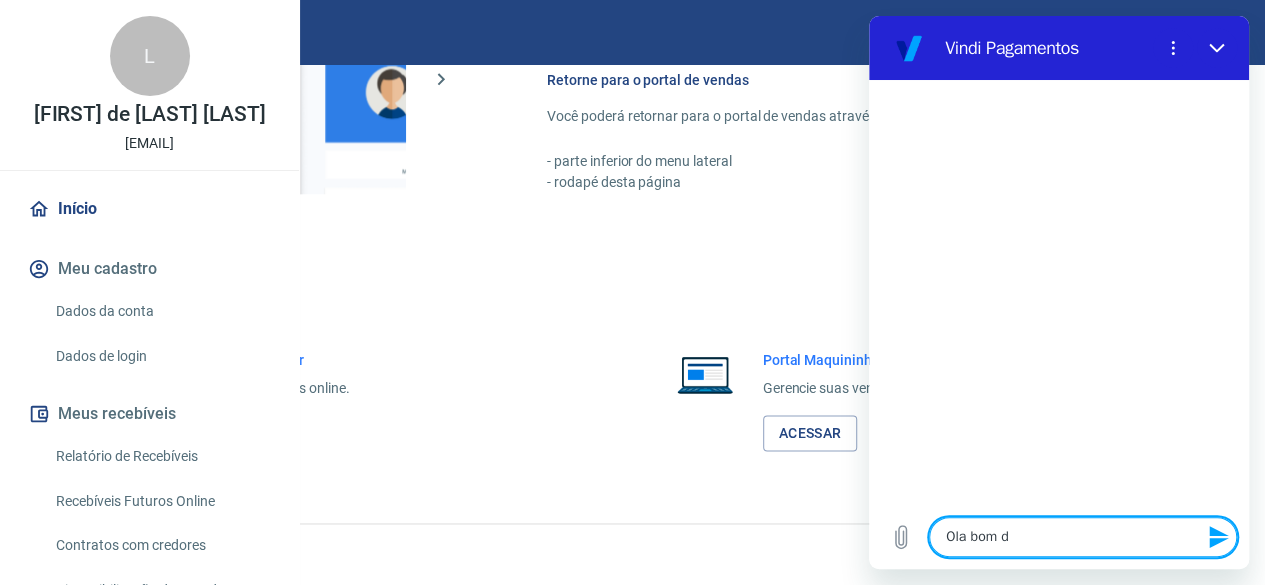 type on "Ola bom di" 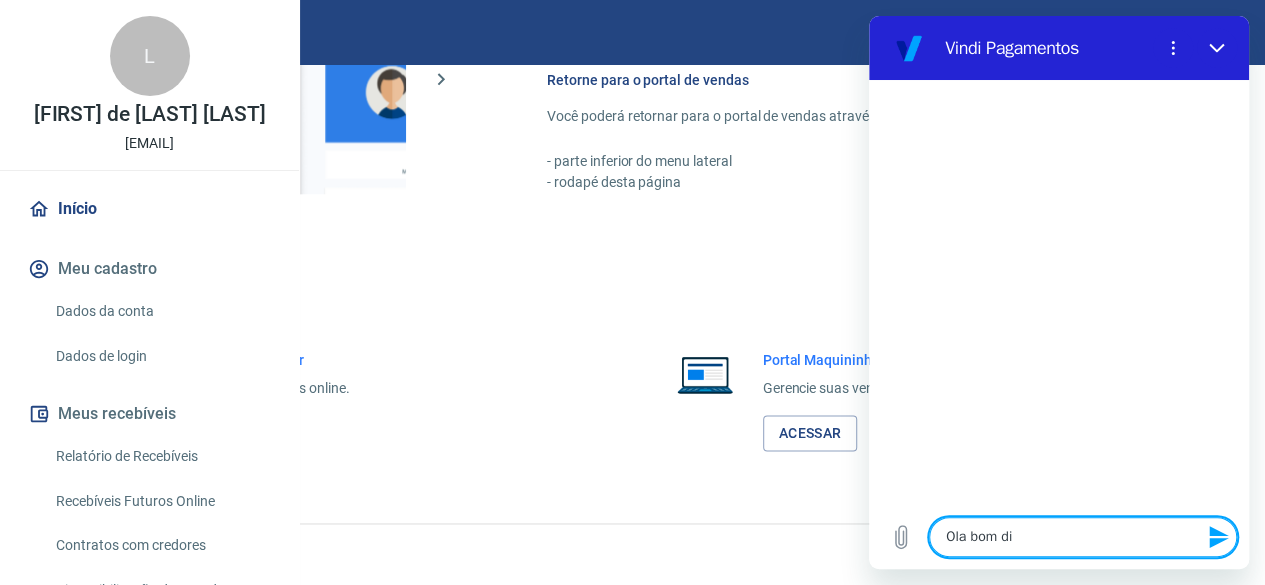 type on "x" 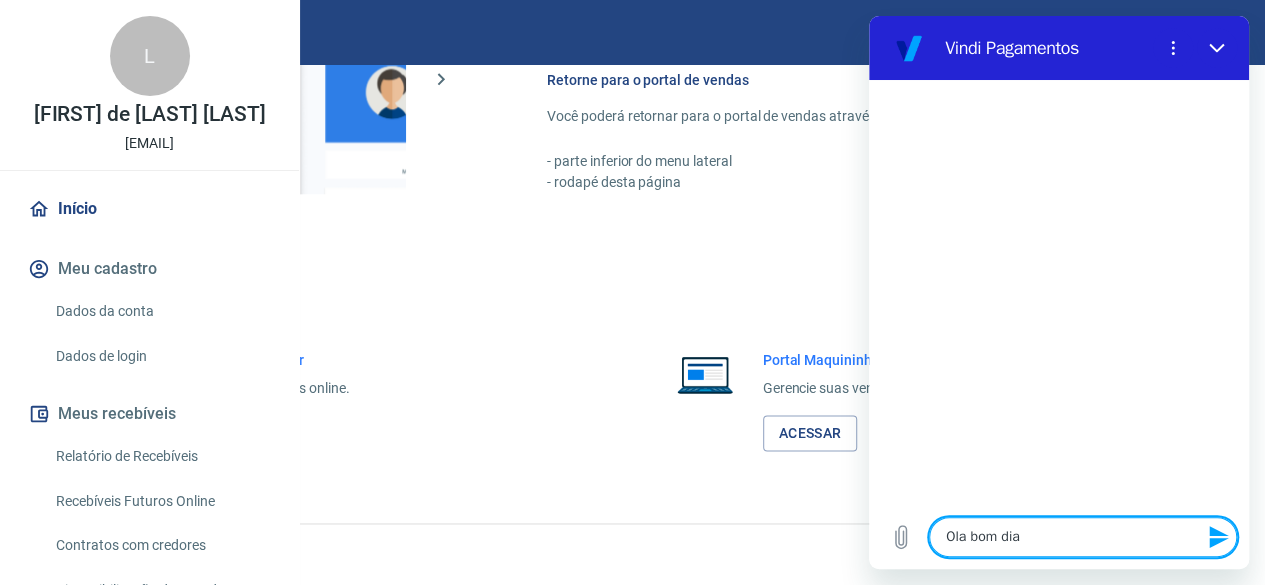 type on "Ola bom dia!" 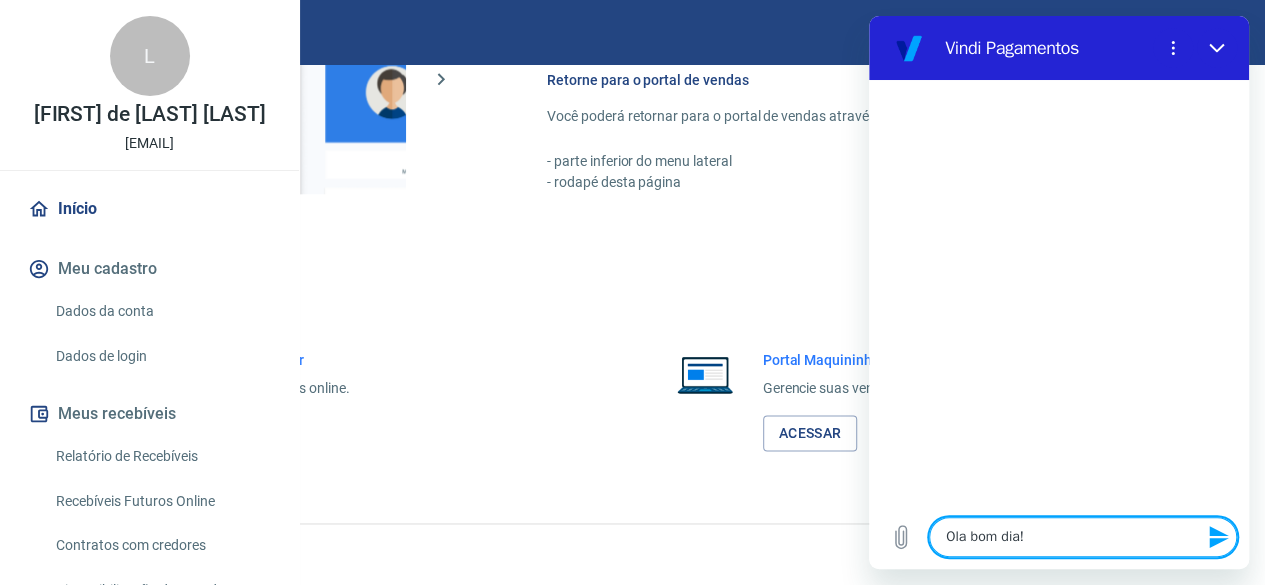type 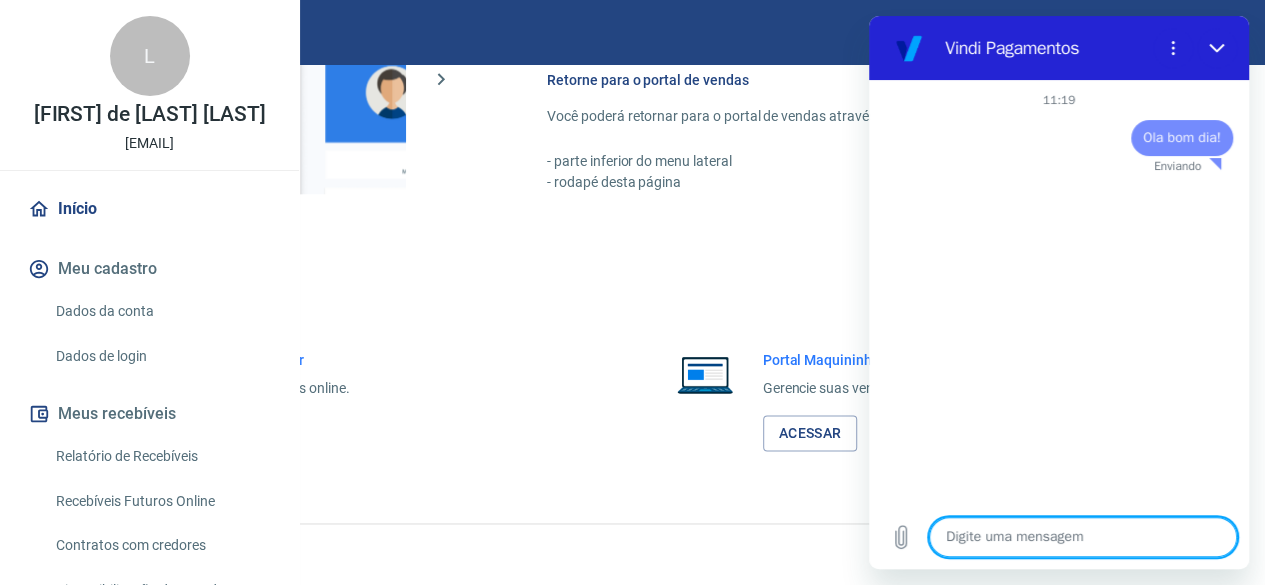 type on "x" 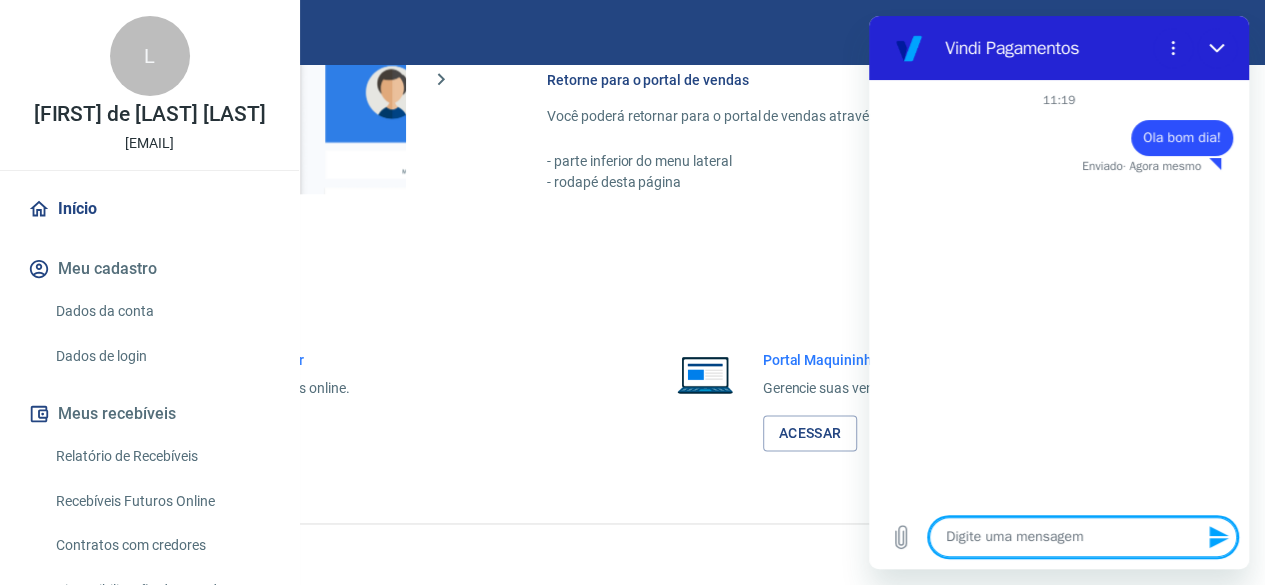 type on "E" 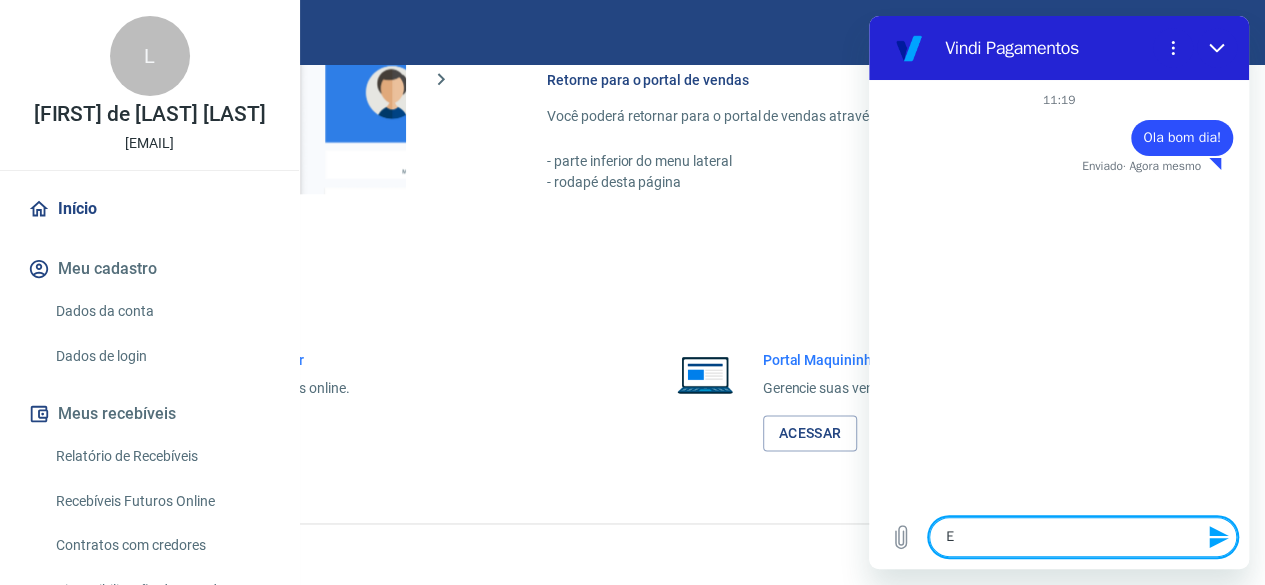 type on "x" 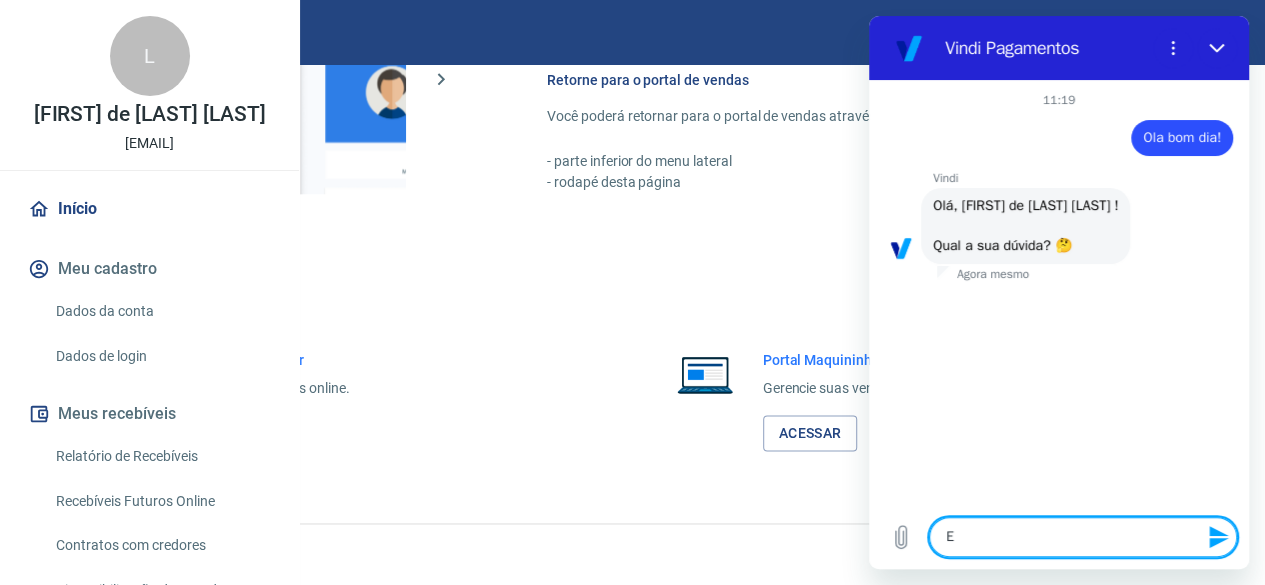 type on "Eu" 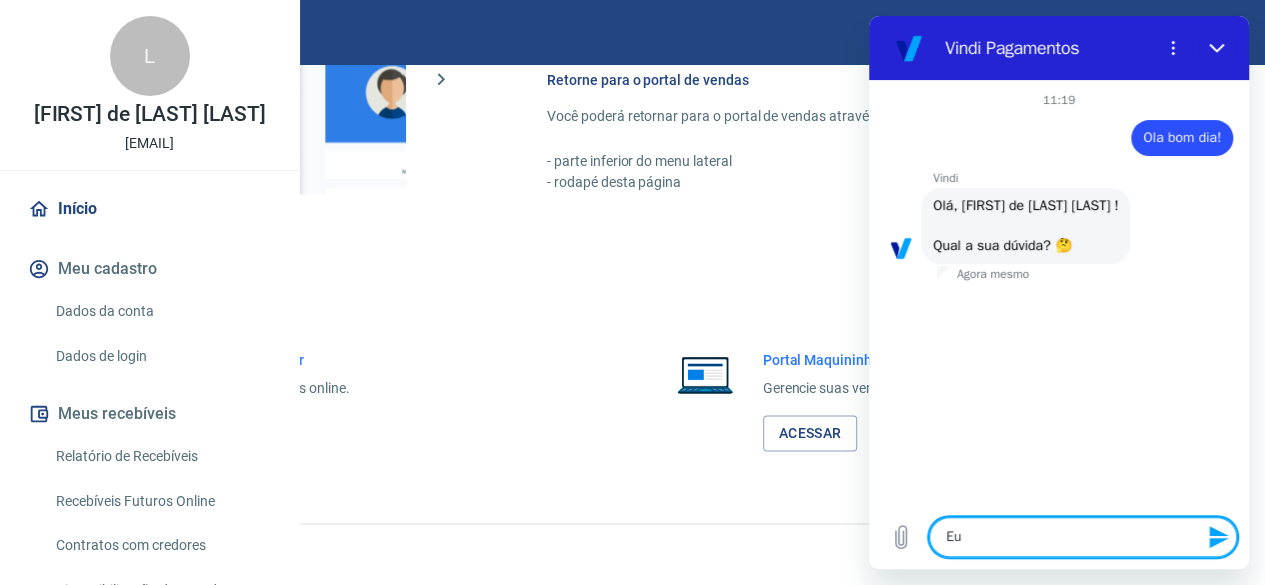 type on "Eu" 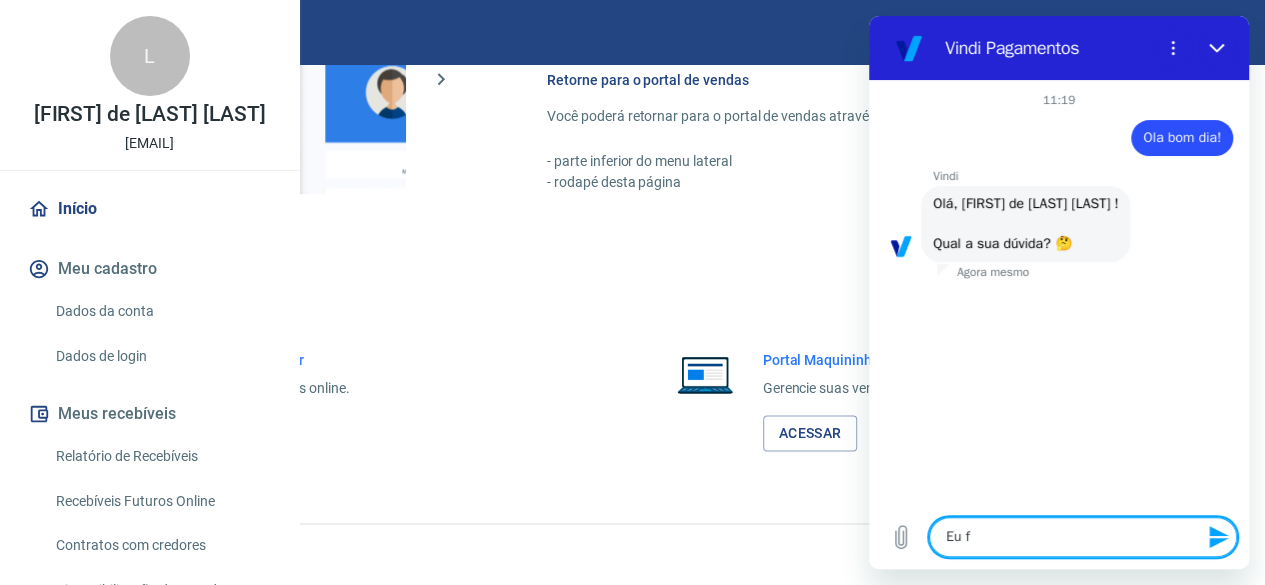 type on "Eu fi" 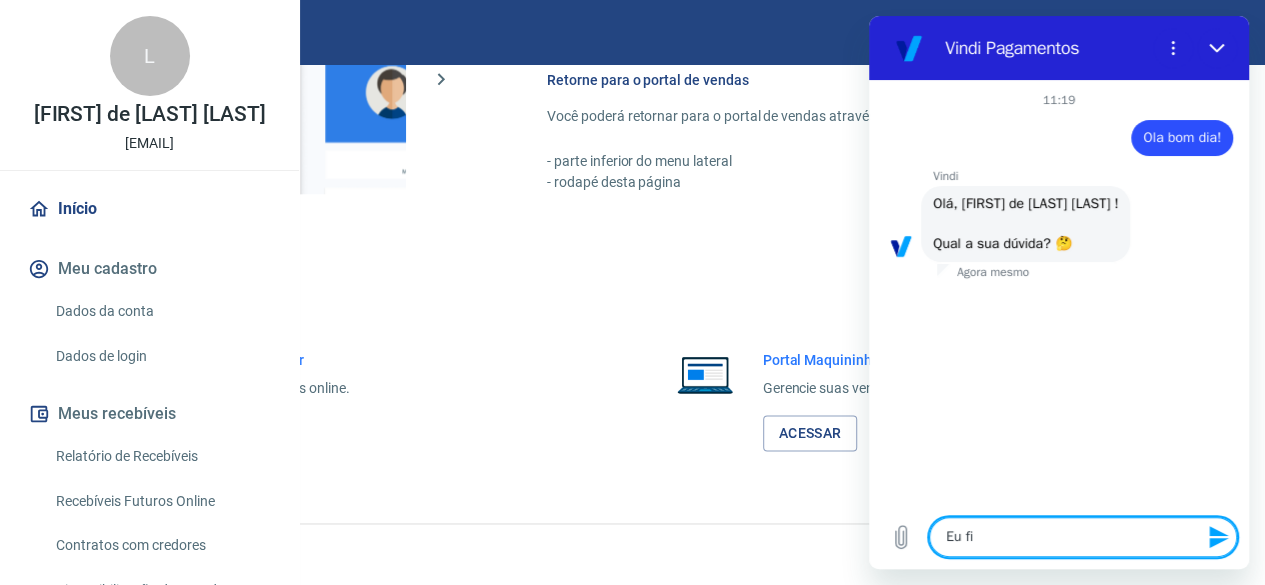 type on "Eu fiz" 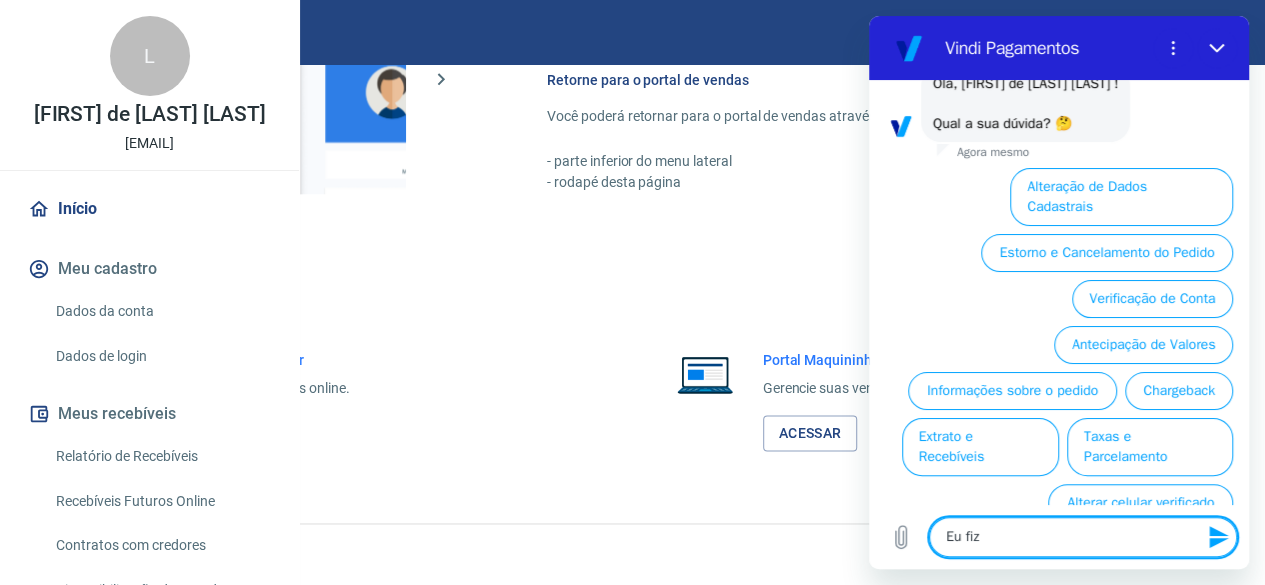 type on "Eu fiz" 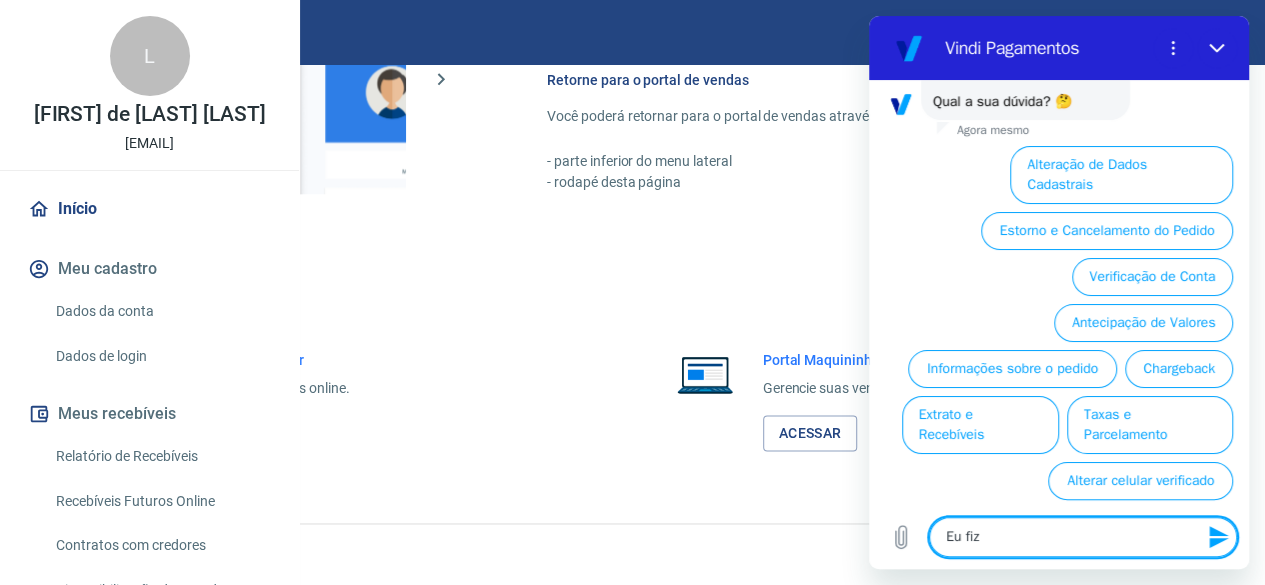 scroll, scrollTop: 142, scrollLeft: 0, axis: vertical 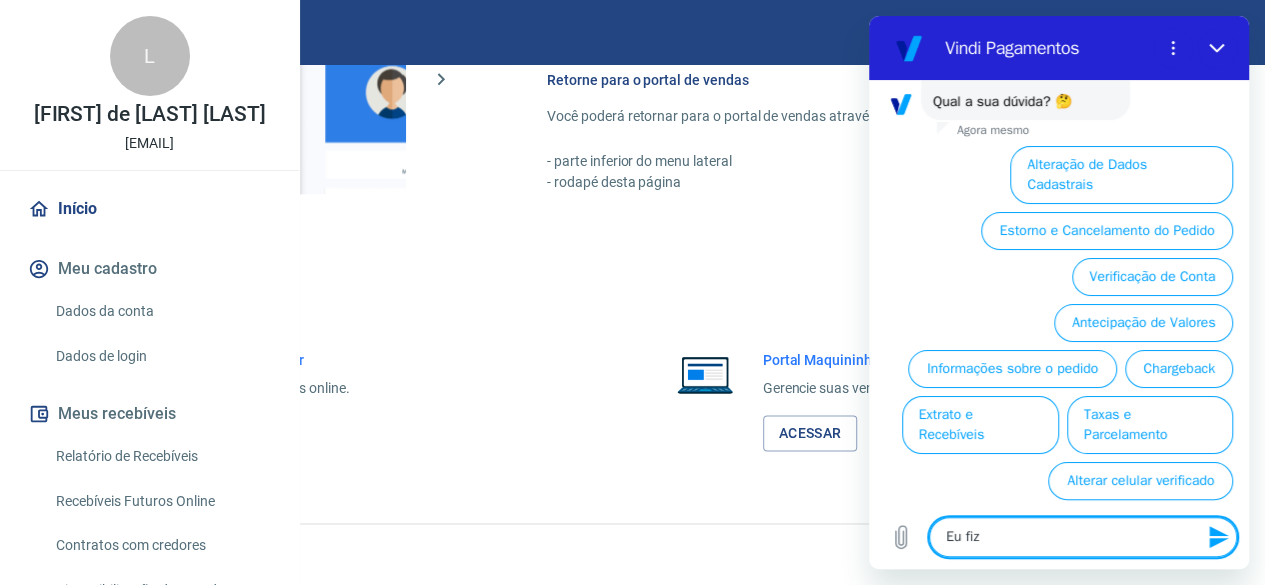 type on "Eu fiz m" 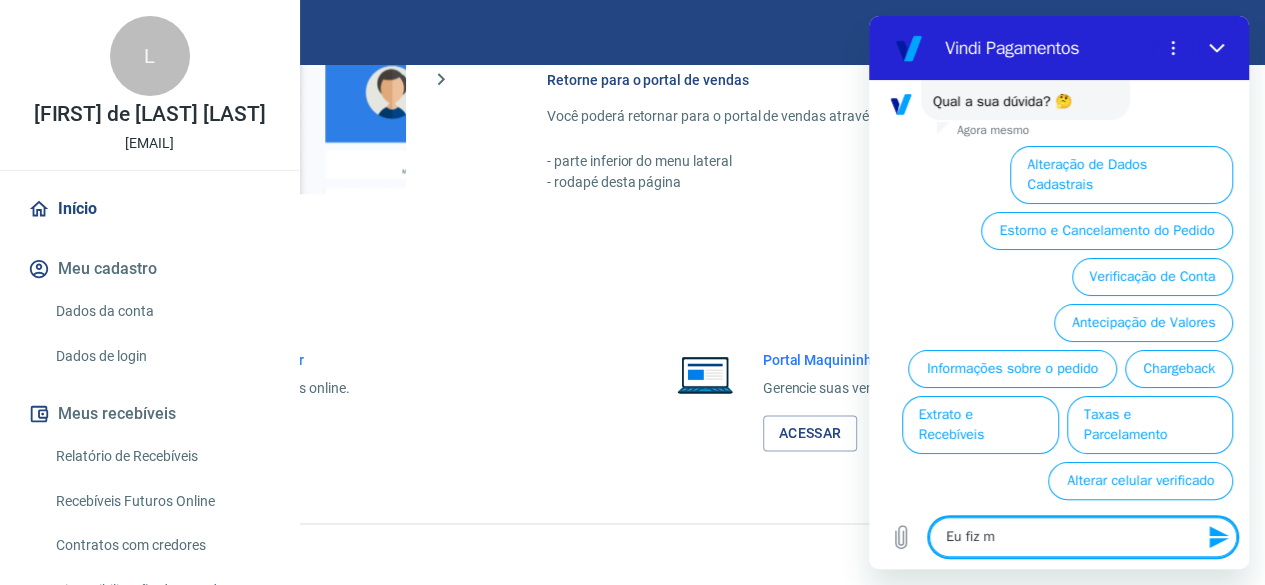 type on "Eu fiz me" 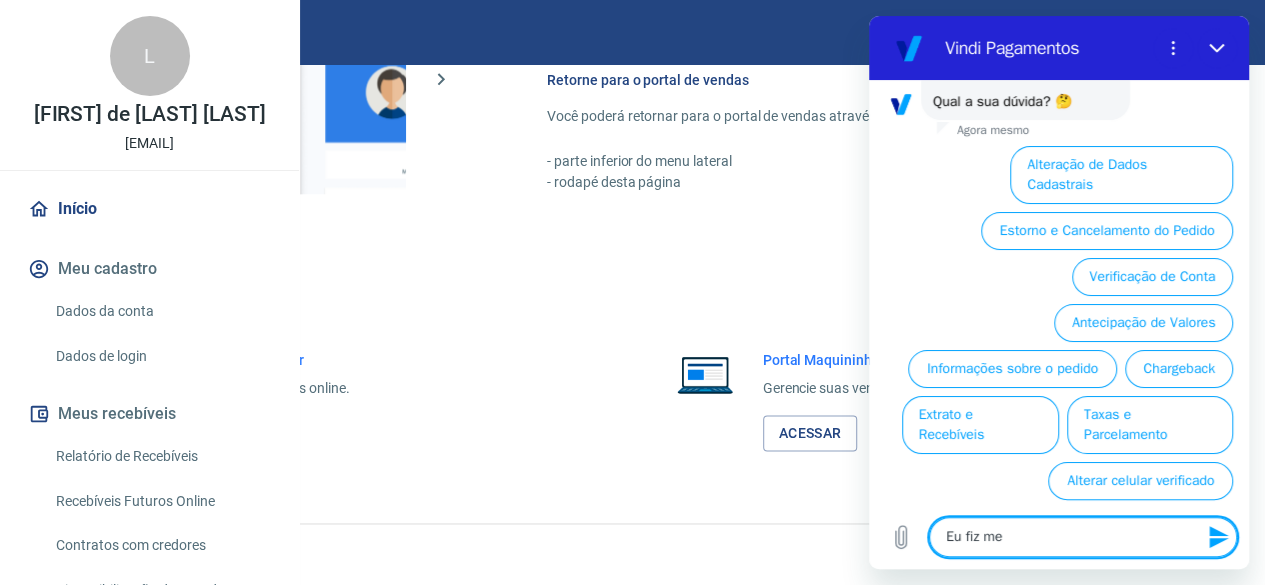 type on "Eu fiz meu" 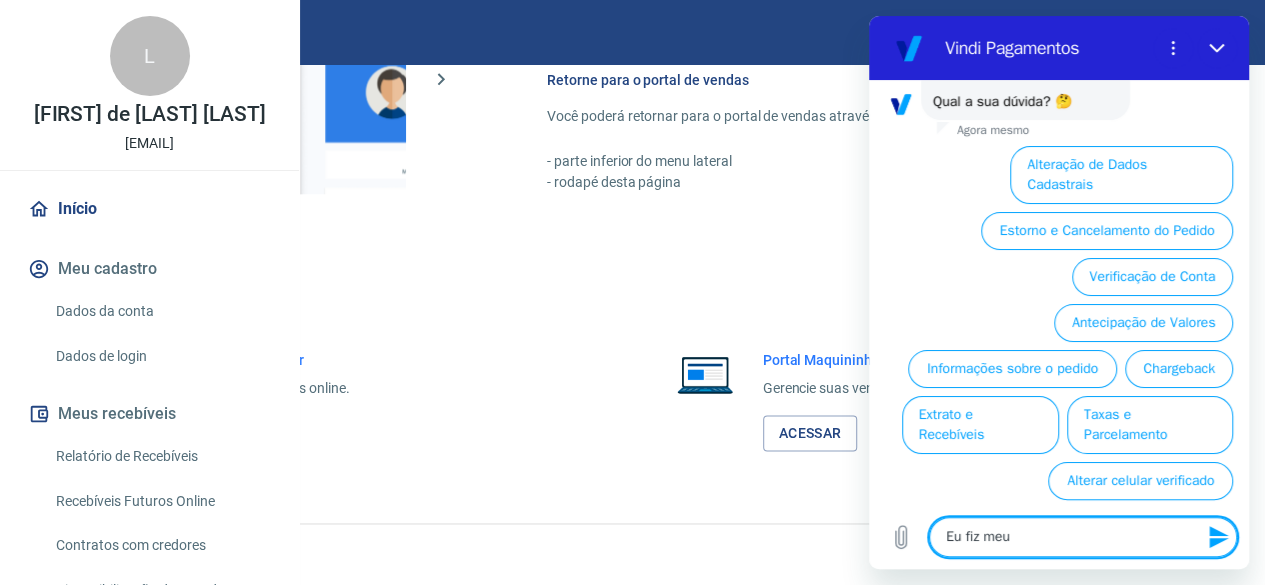 type on "Eu fiz meu" 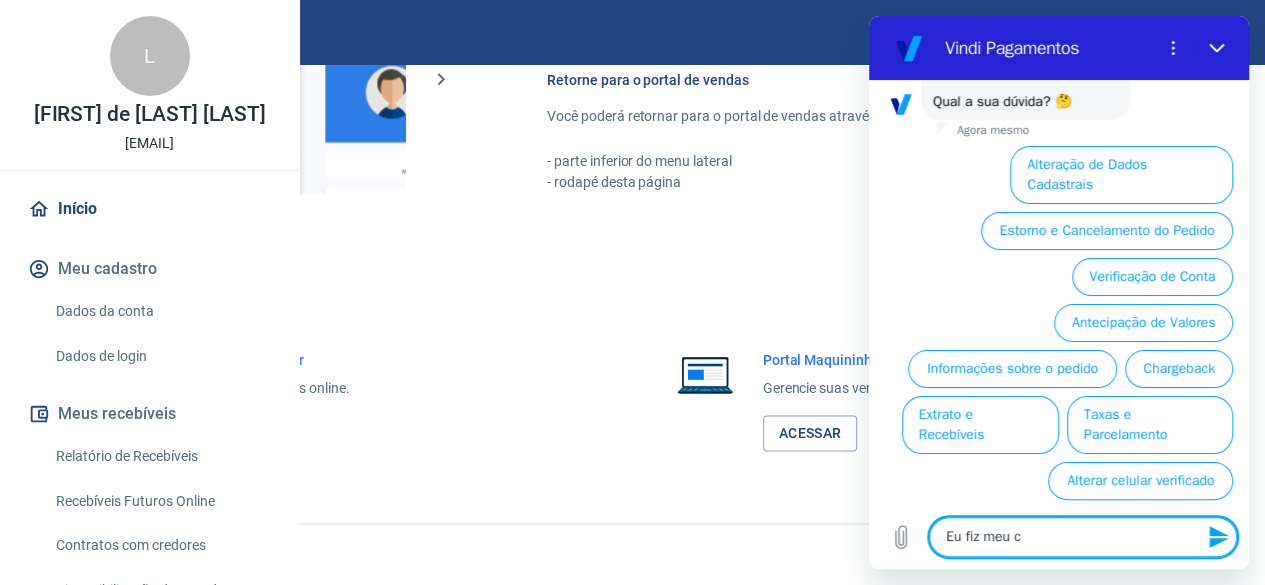 type on "Eu fiz meu ca" 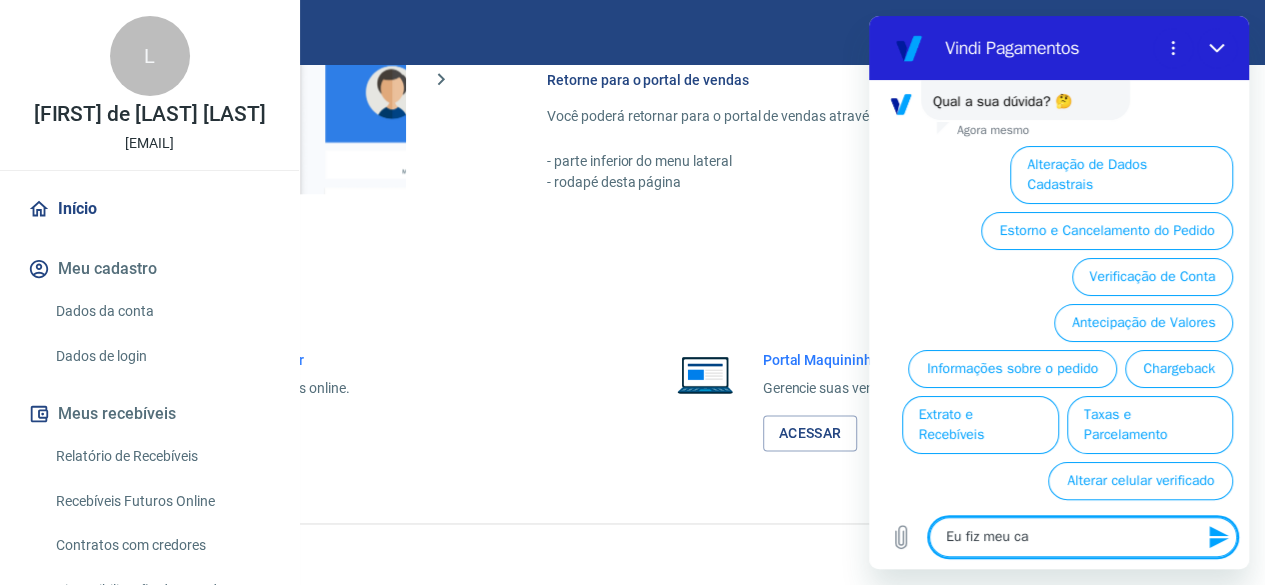 type on "Eu fiz meu cad" 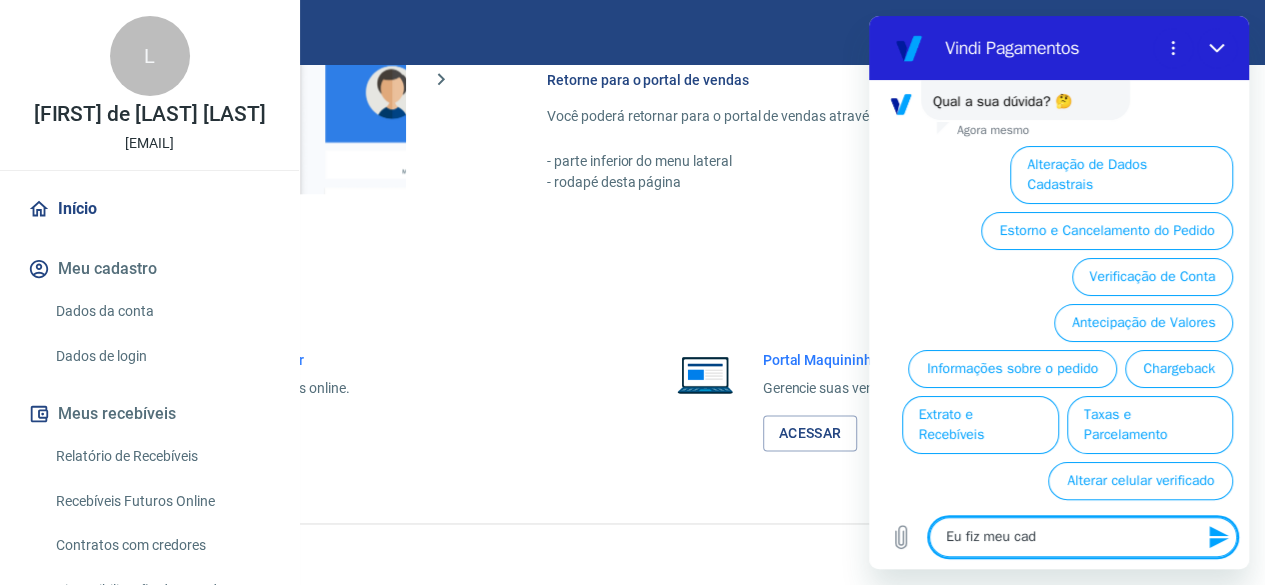 type on "Eu fiz meu cada" 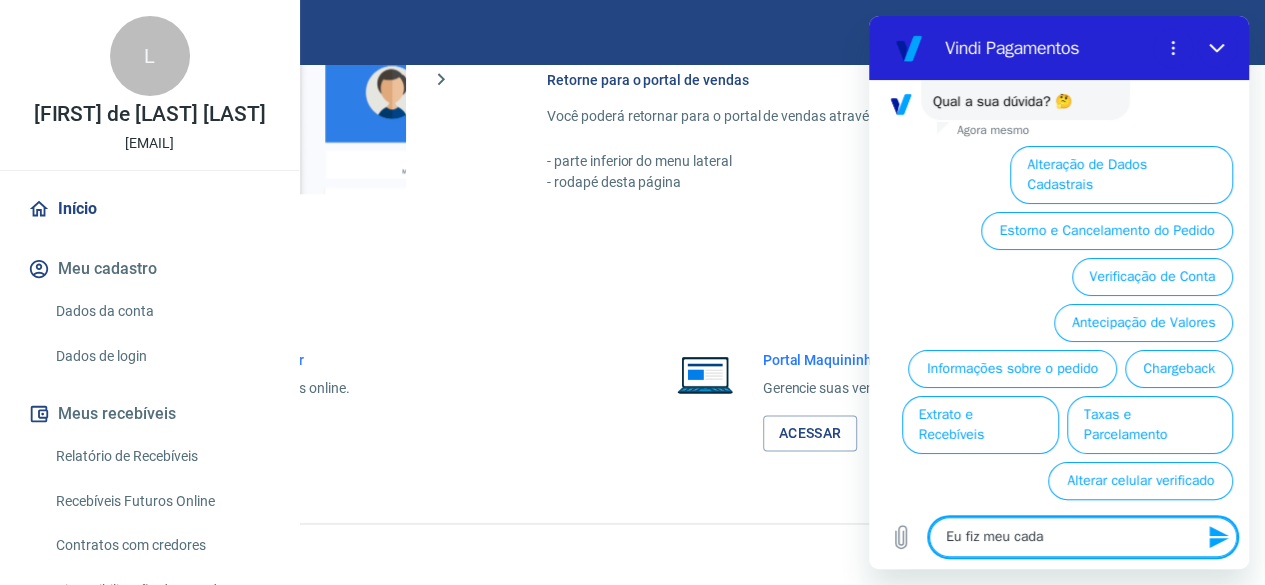 type on "Eu fiz meu cadas" 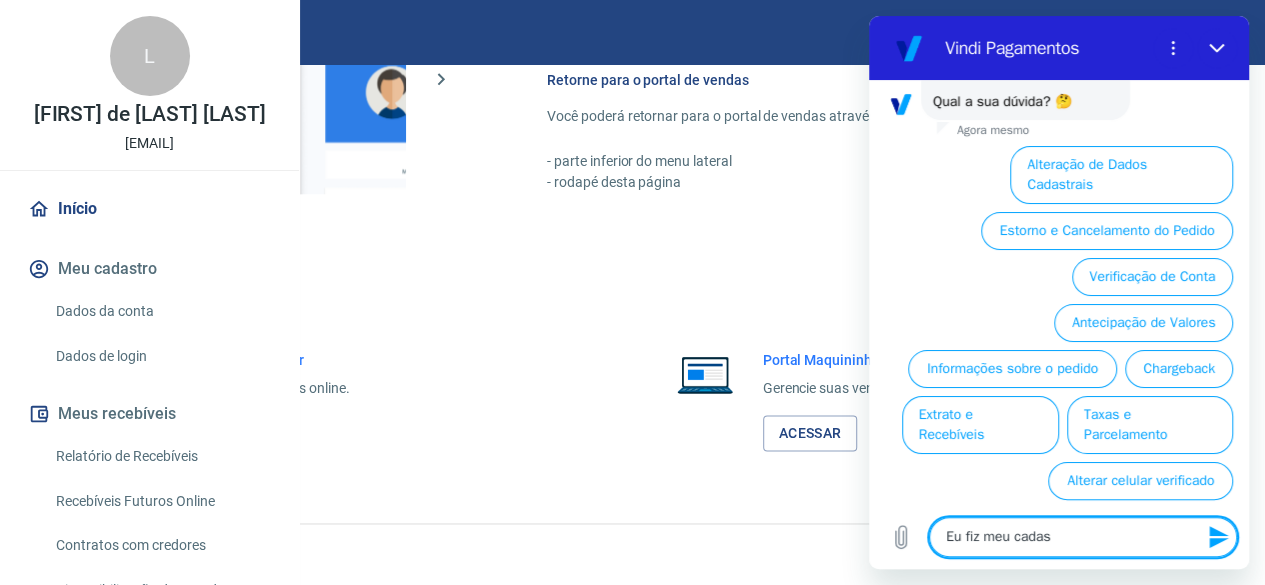type on "Eu fiz meu cadast" 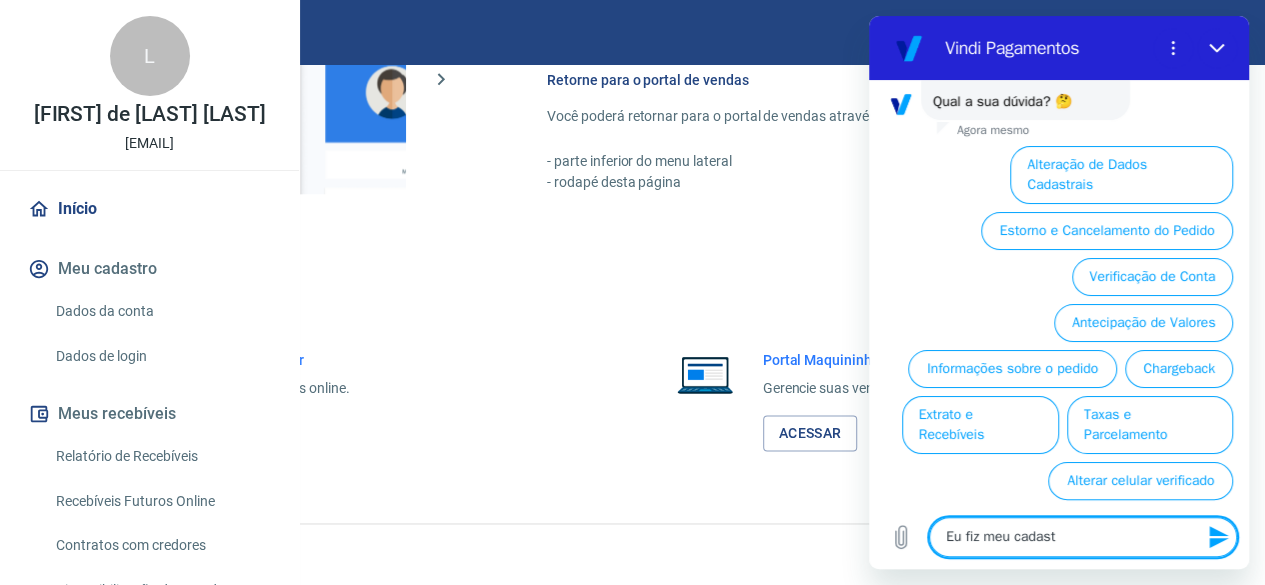 type on "Eu fiz meu cadastr" 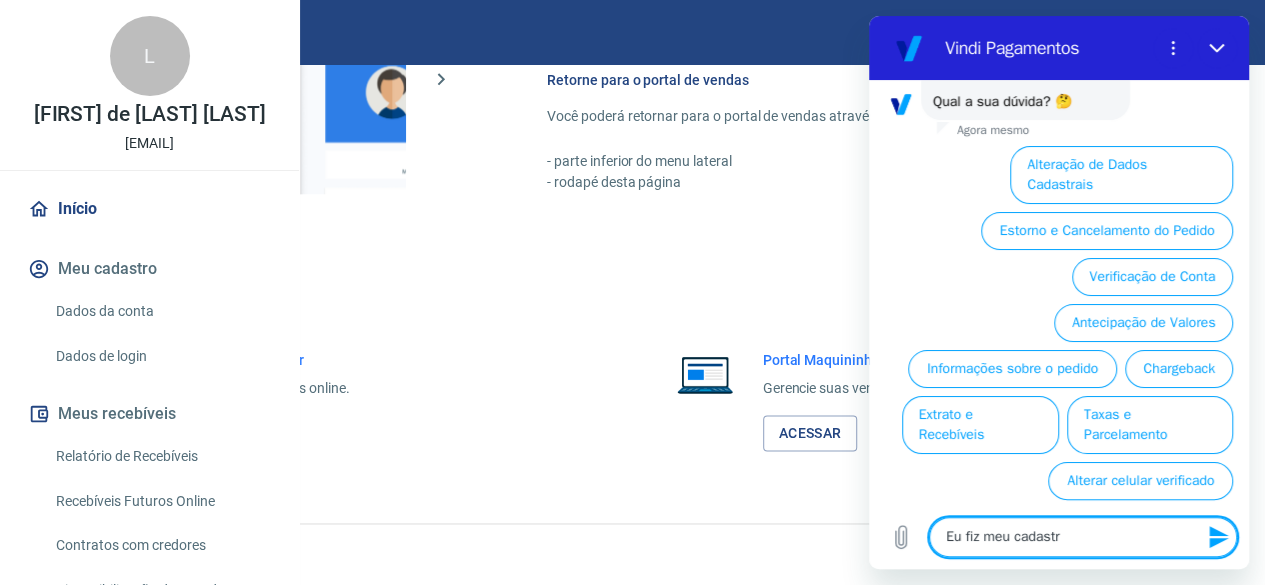 type on "Eu fiz meu cadastro" 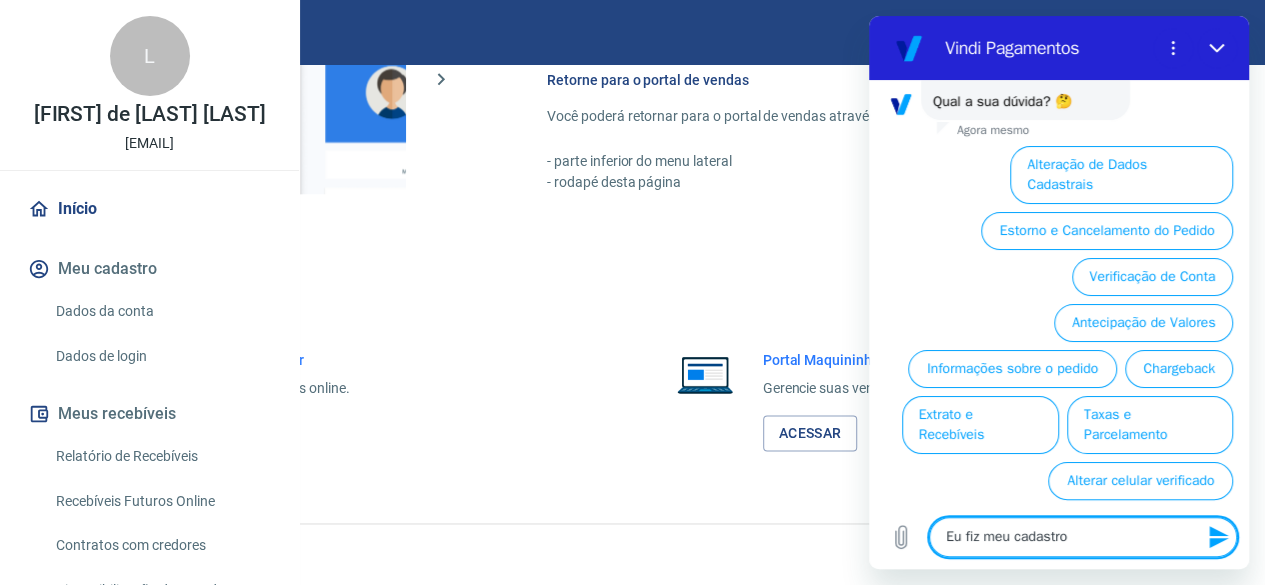 type on "Eu fiz meu cadastro" 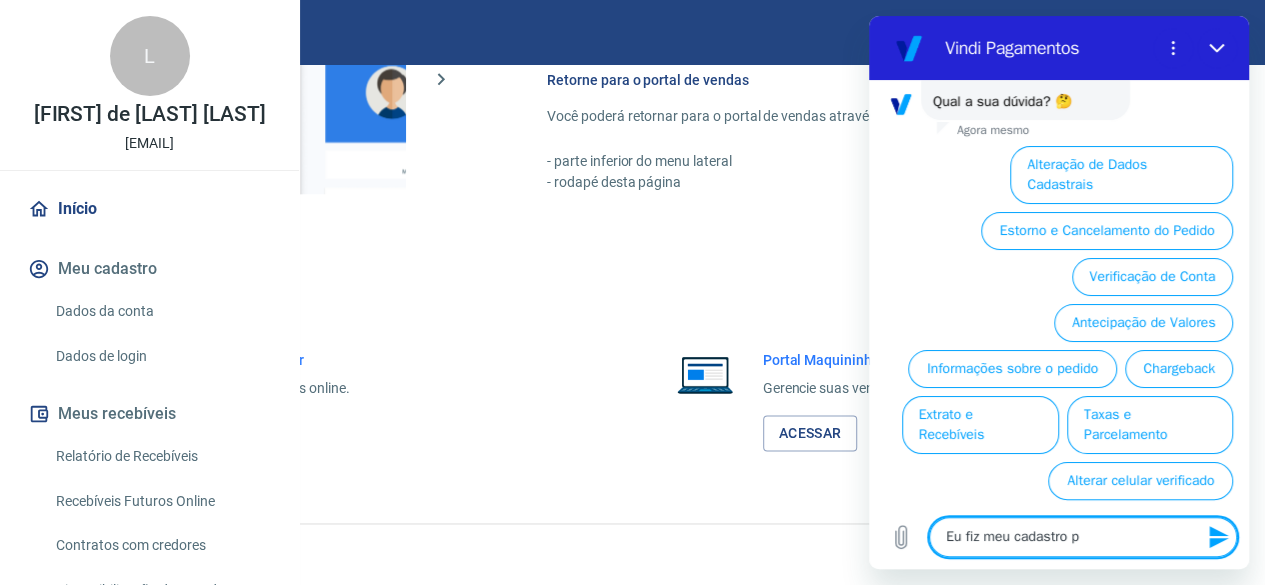 type on "Eu fiz meu cadastro po" 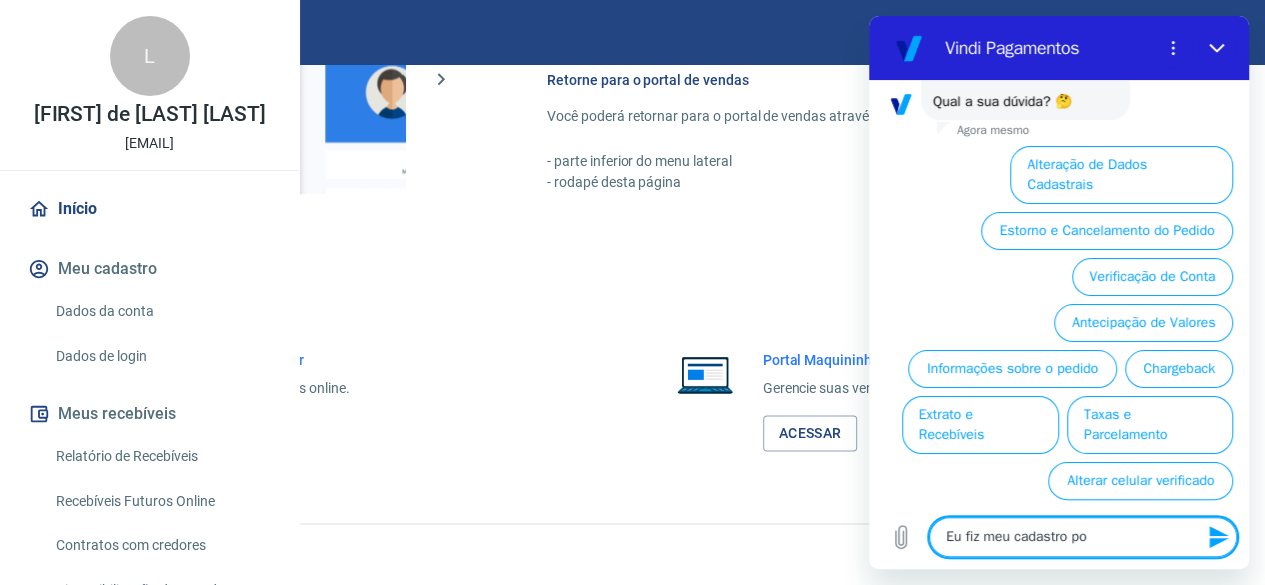 type on "Eu fiz meu cadastro por" 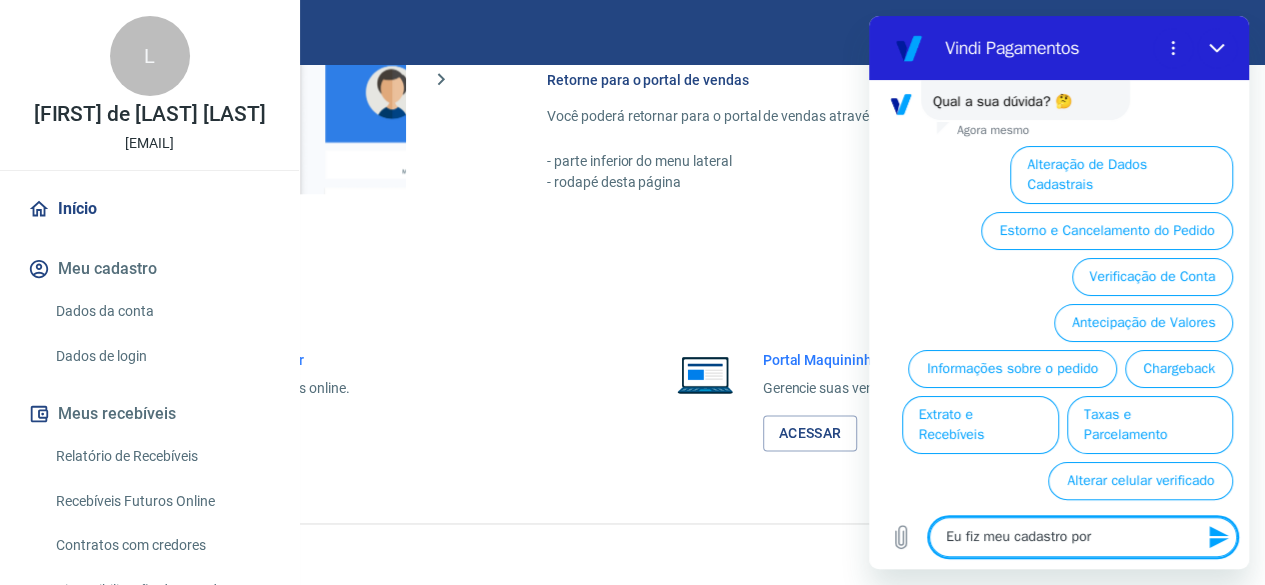 type on "Eu fiz meu cadastro por" 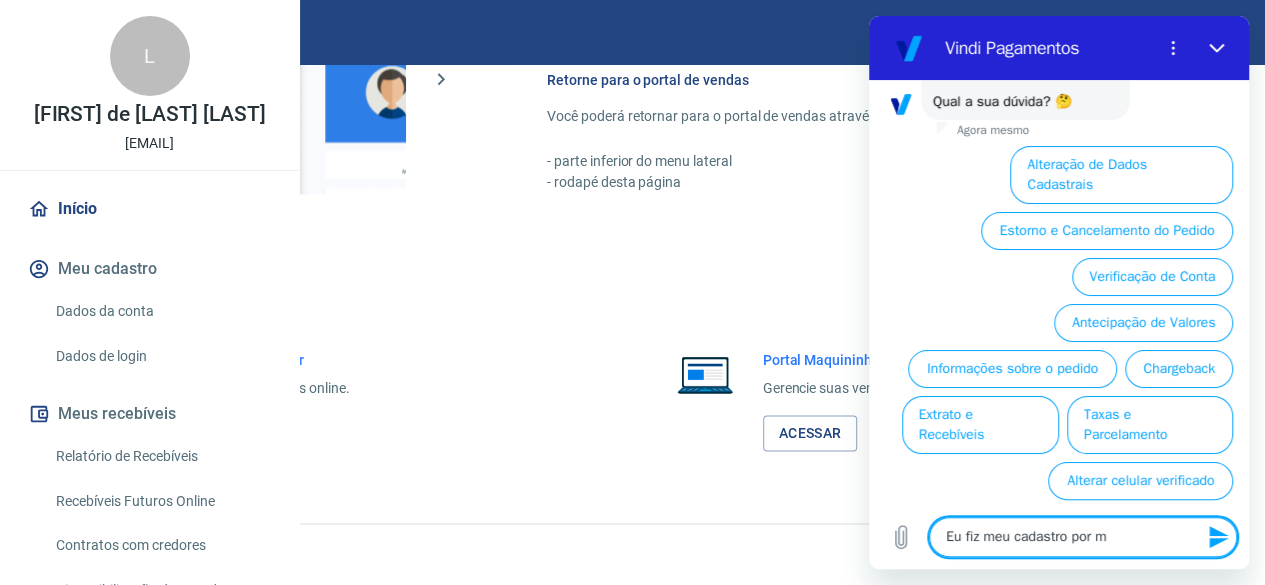 type on "Eu fiz meu cadastro por me" 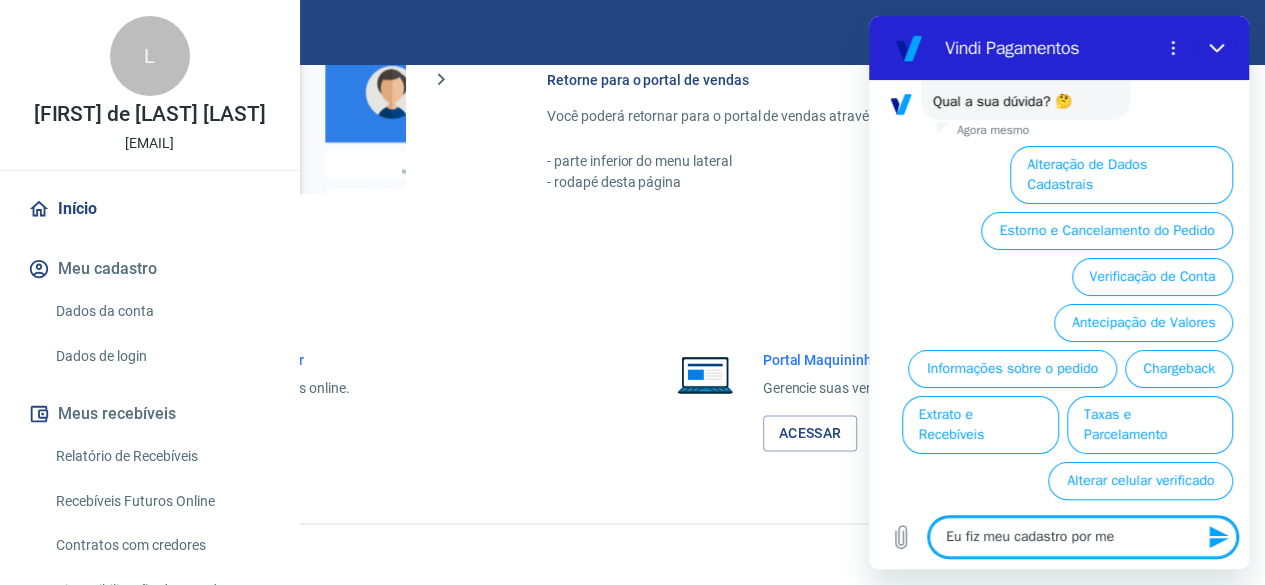 type on "Eu fiz meu cadastro por mei" 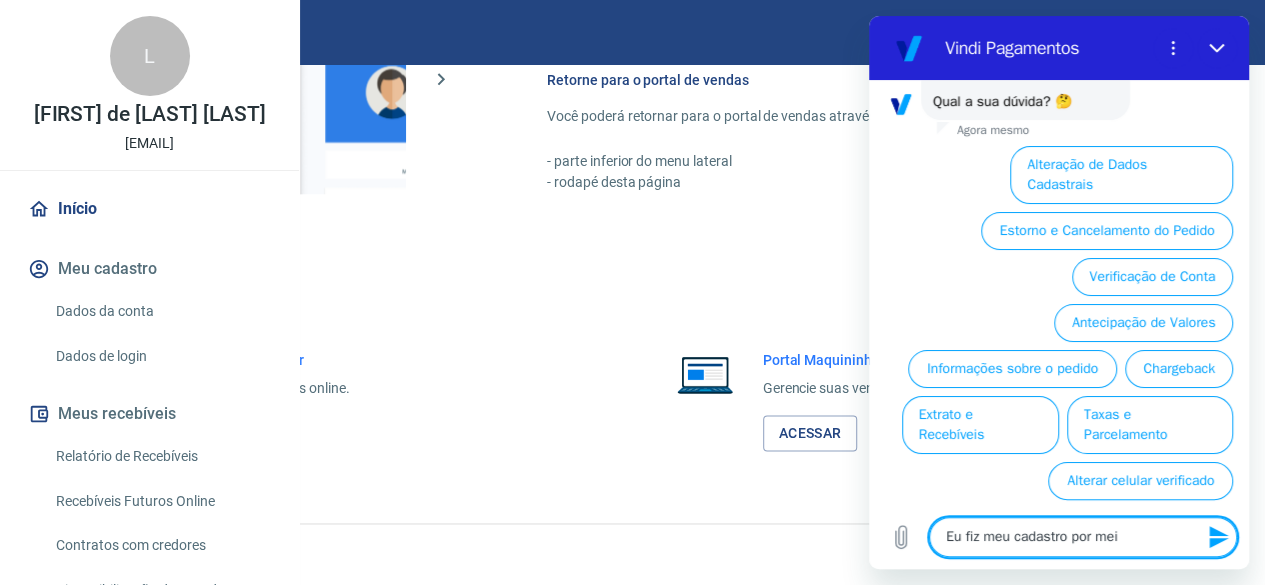 type on "Eu fiz meu cadastro por meio" 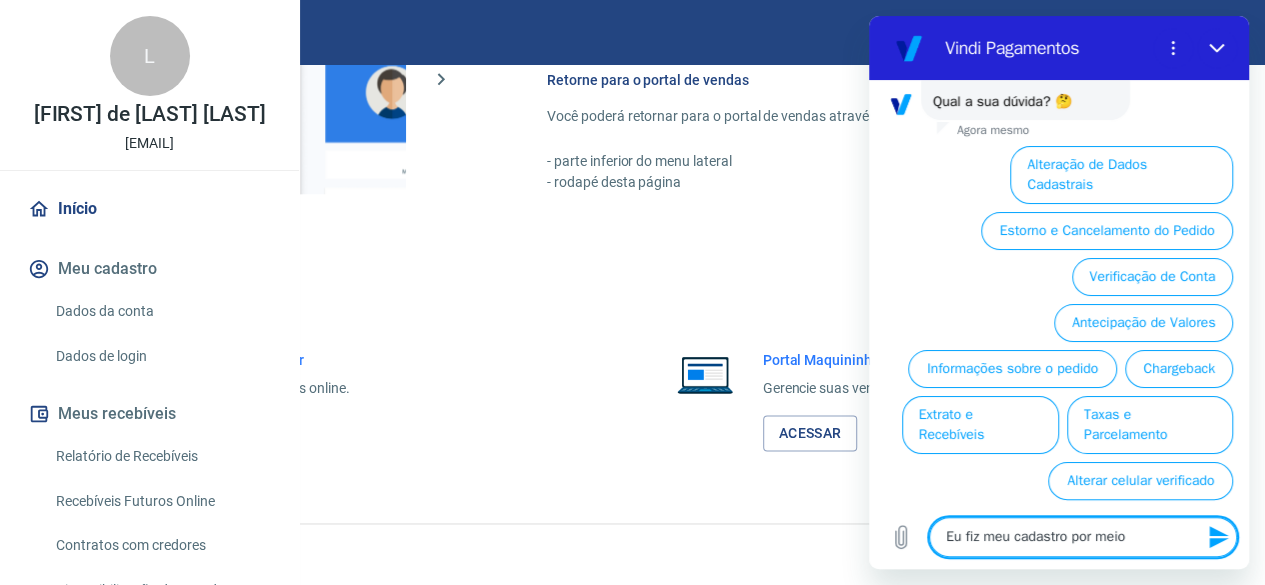 type on "x" 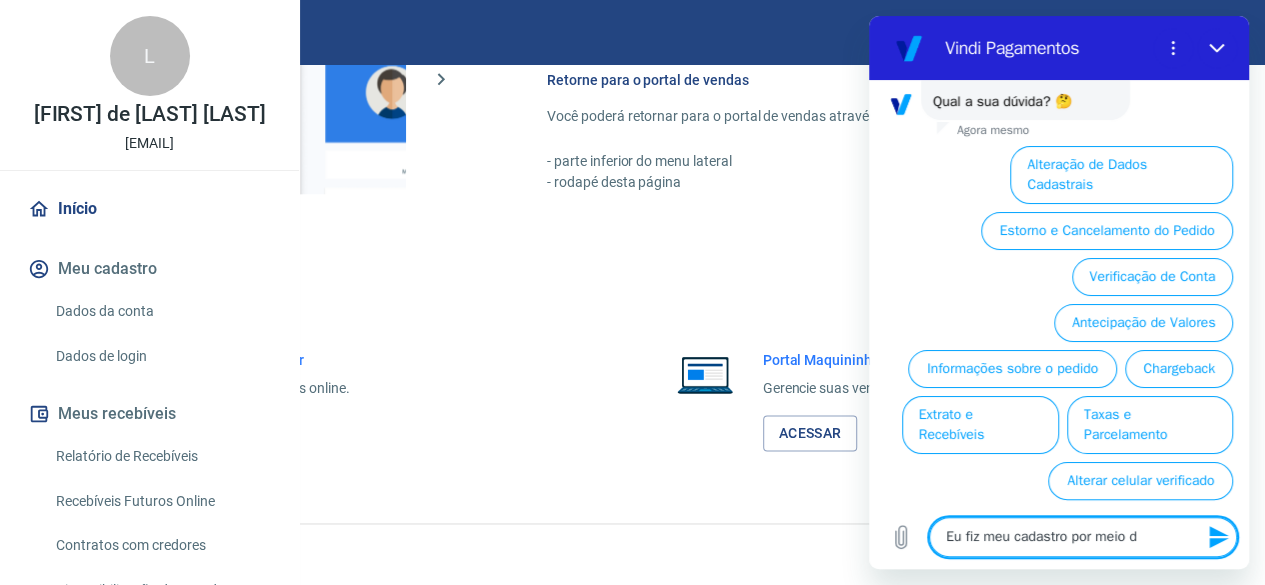 type on "Eu fiz meu cadastro por meio do" 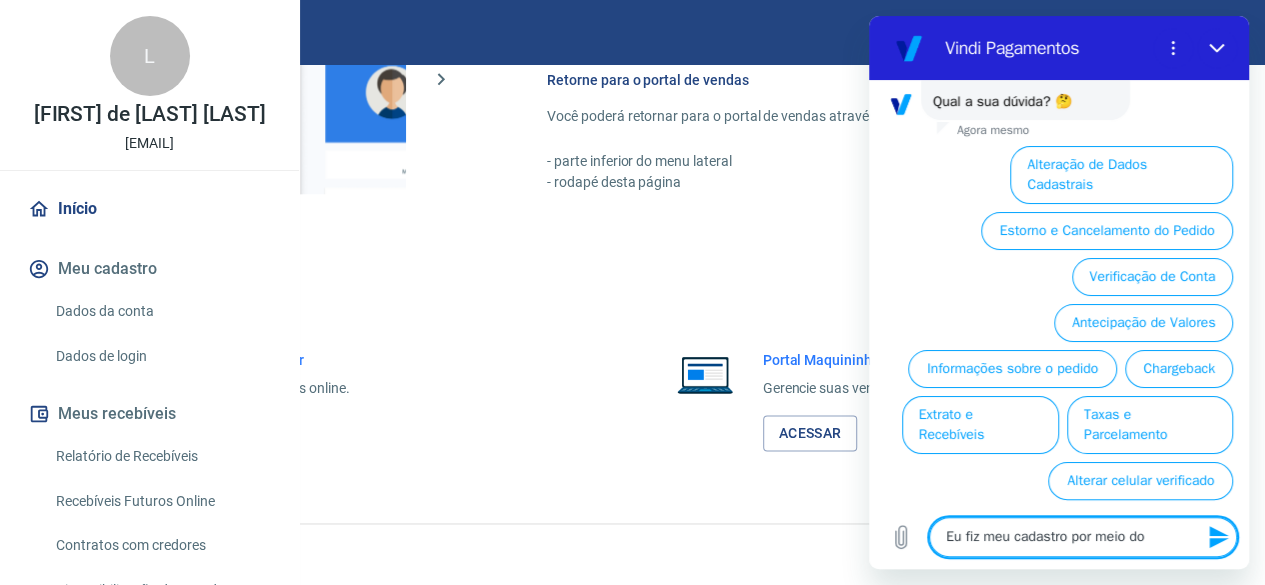 type on "Eu fiz meu cadastro por meio do" 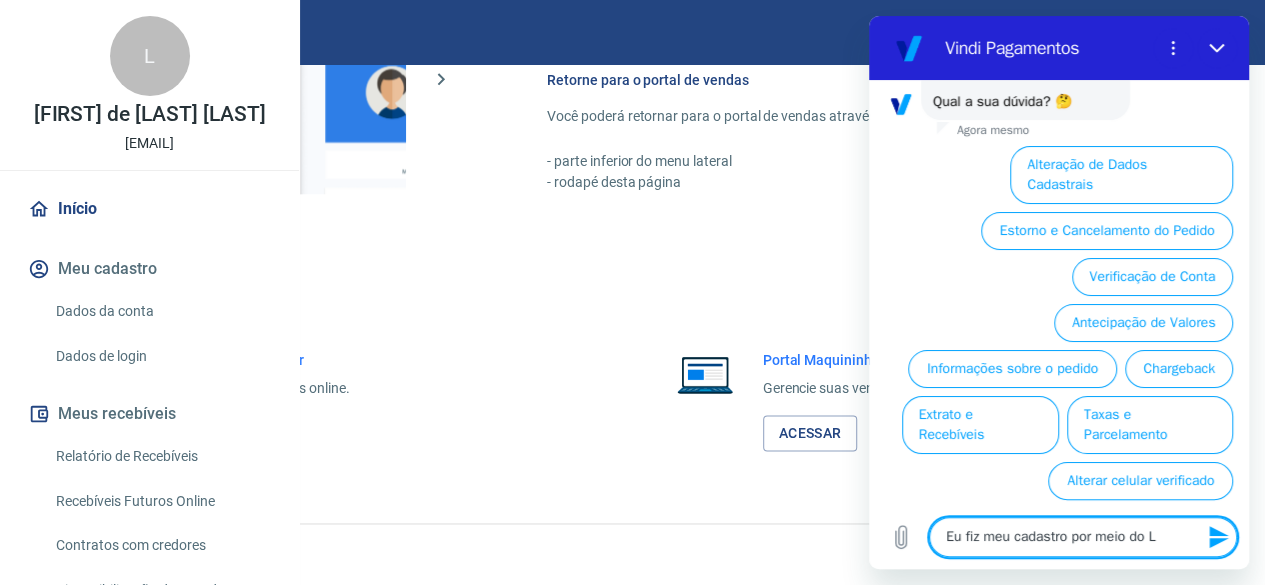 type on "Eu fiz meu cadastro por meio do Lo" 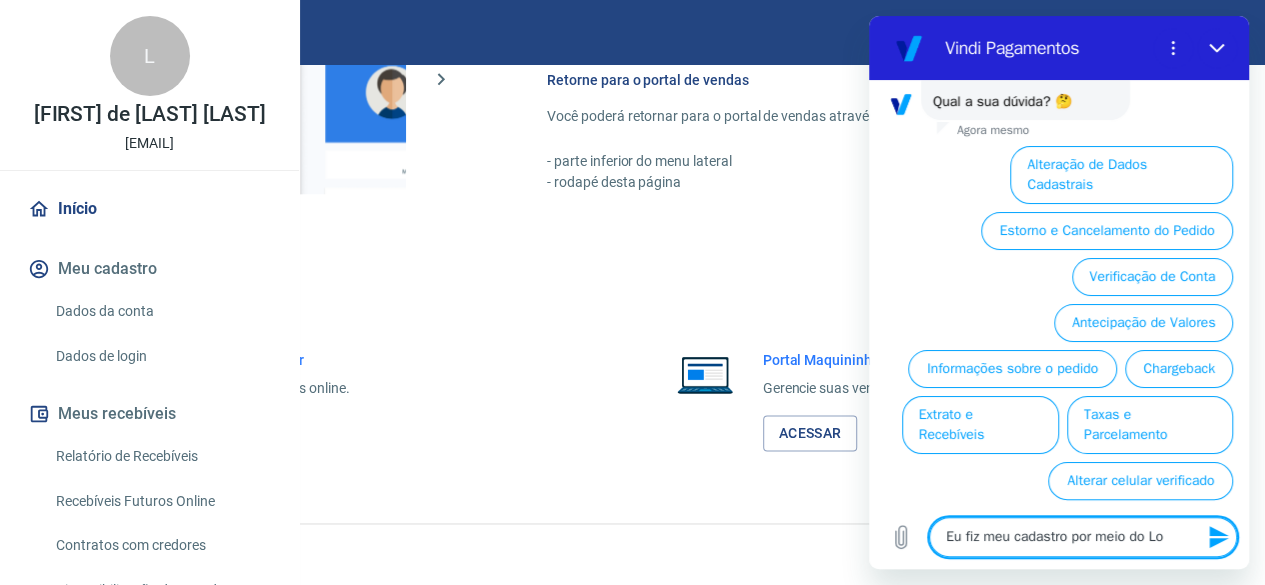 type on "Eu fiz meu cadastro por meio do Log" 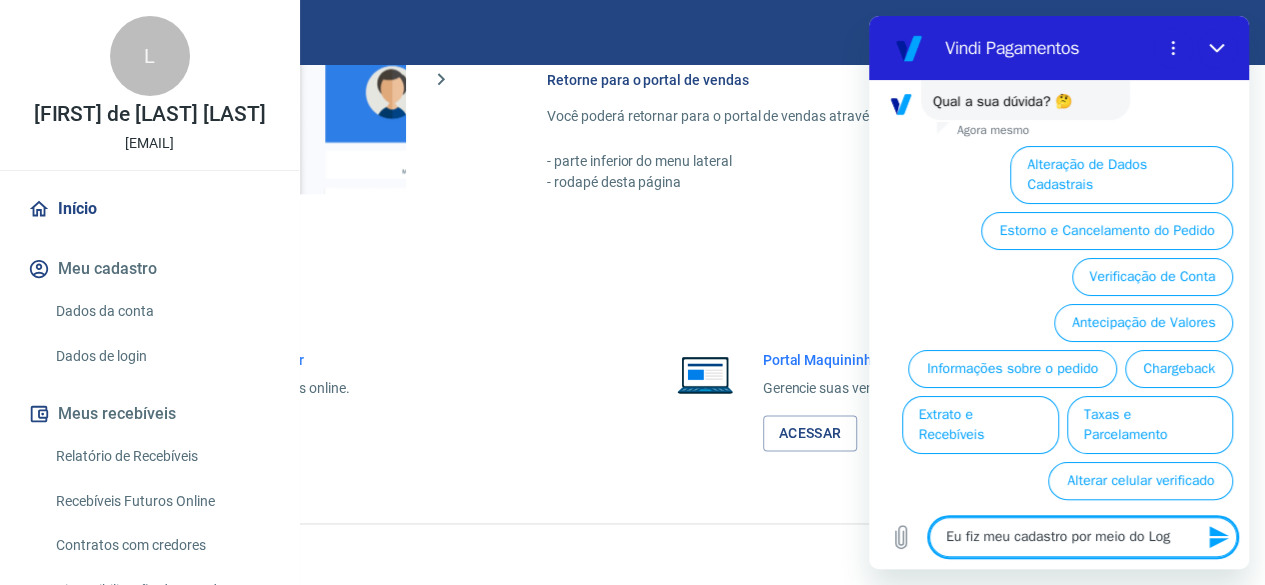 type on "Eu fiz meu cadastro por meio do Logi" 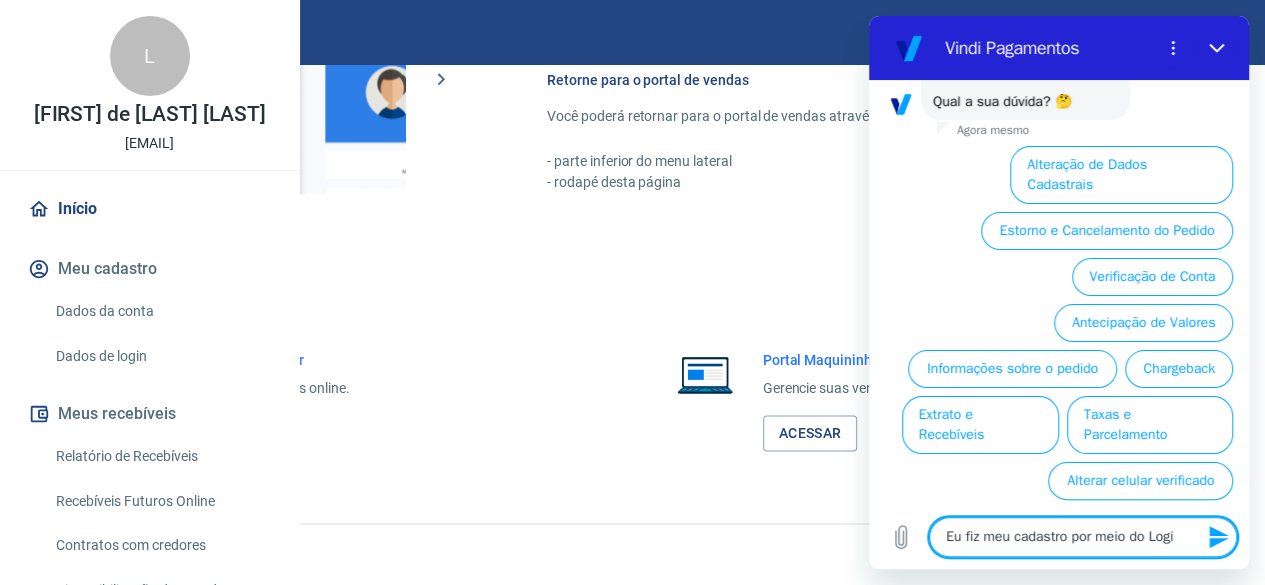 type on "Eu fiz meu cadastro por meio do Login" 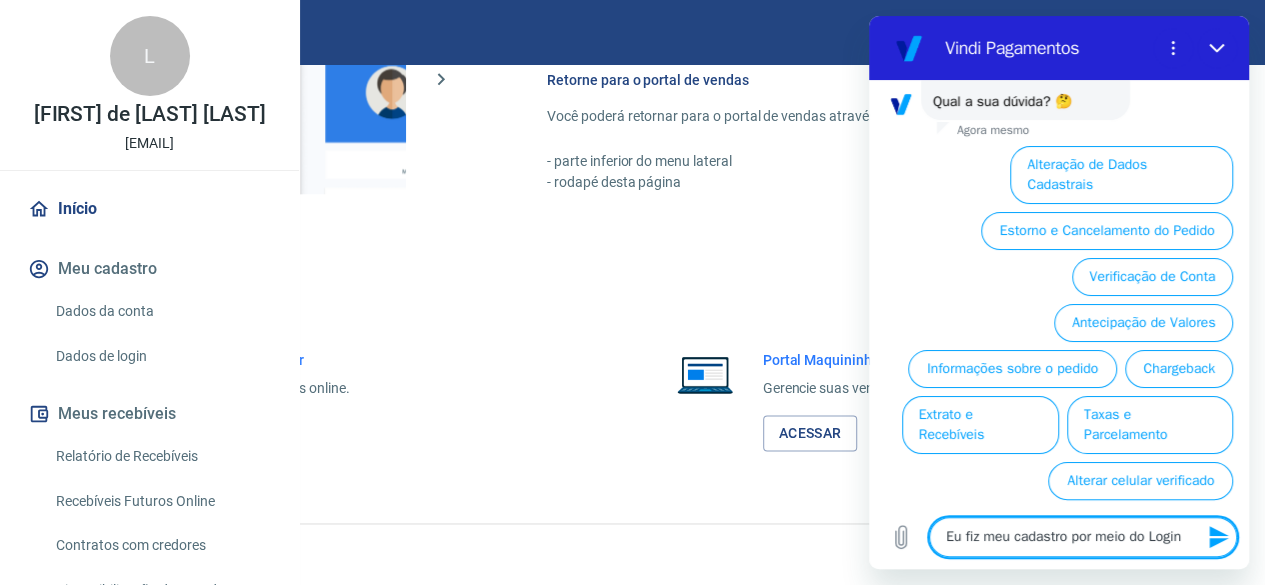 type on "Eu fiz meu cadastro por meio do Login" 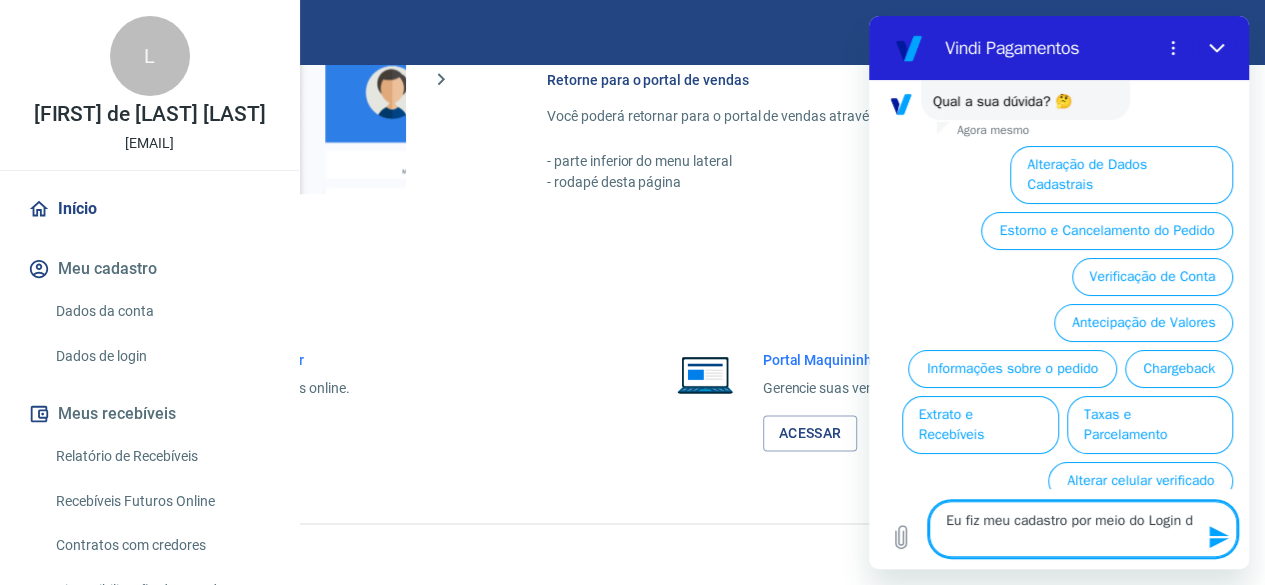 type on "Eu fiz meu cadastro por meio do Login d" 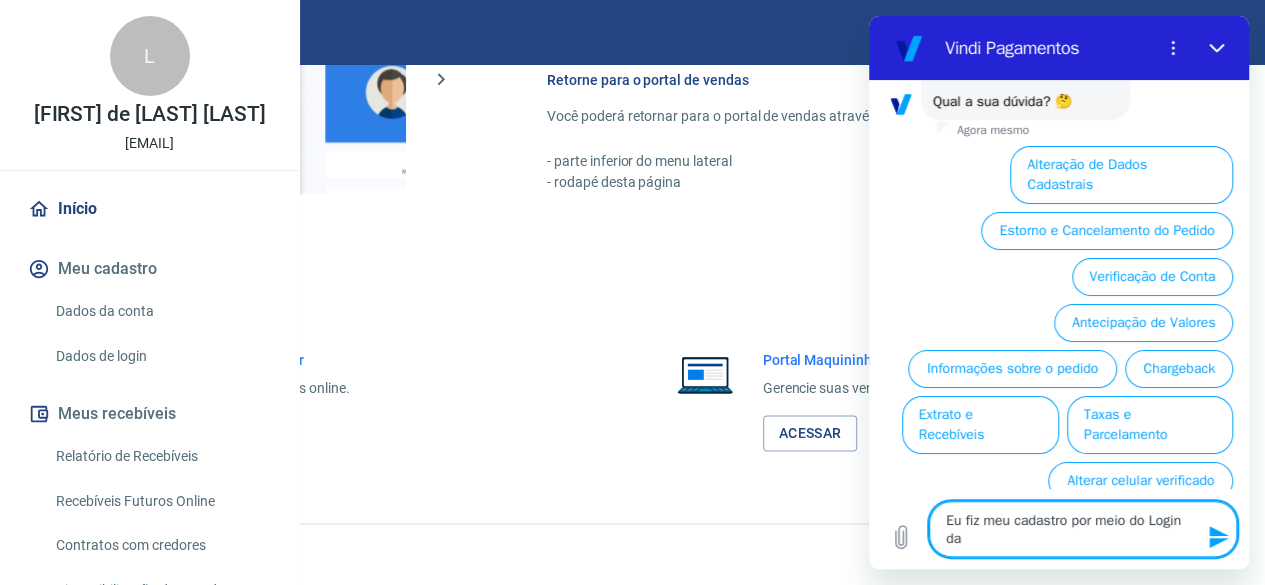 type on "Eu fiz meu cadastro por meio do Login da" 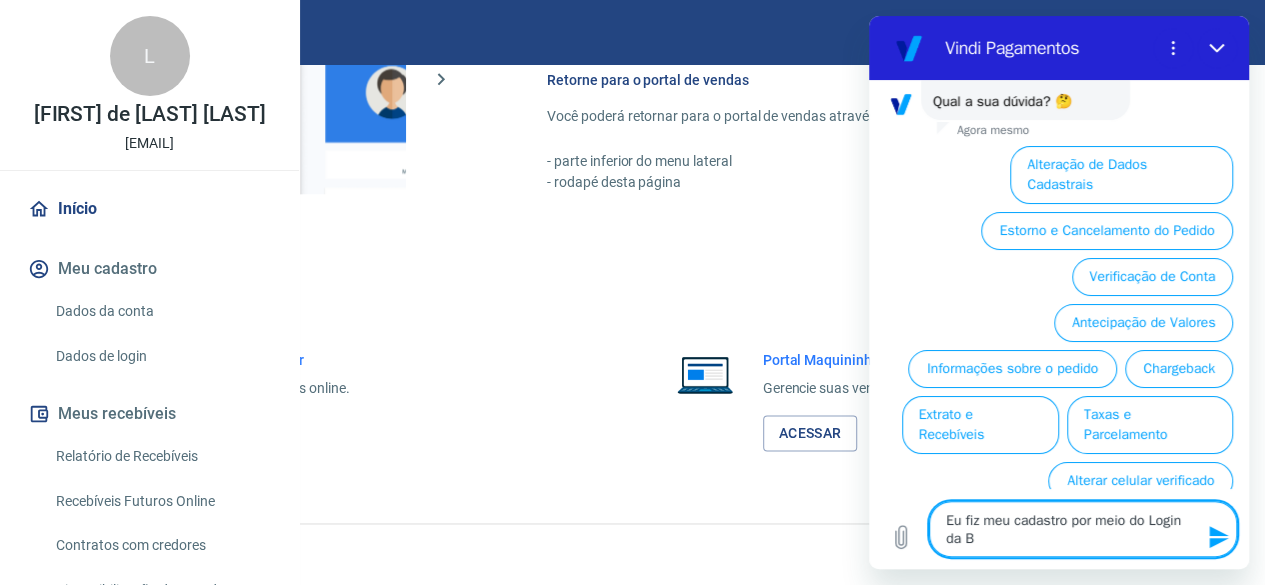 type on "Eu fiz meu cadastro por meio do Login da Ba" 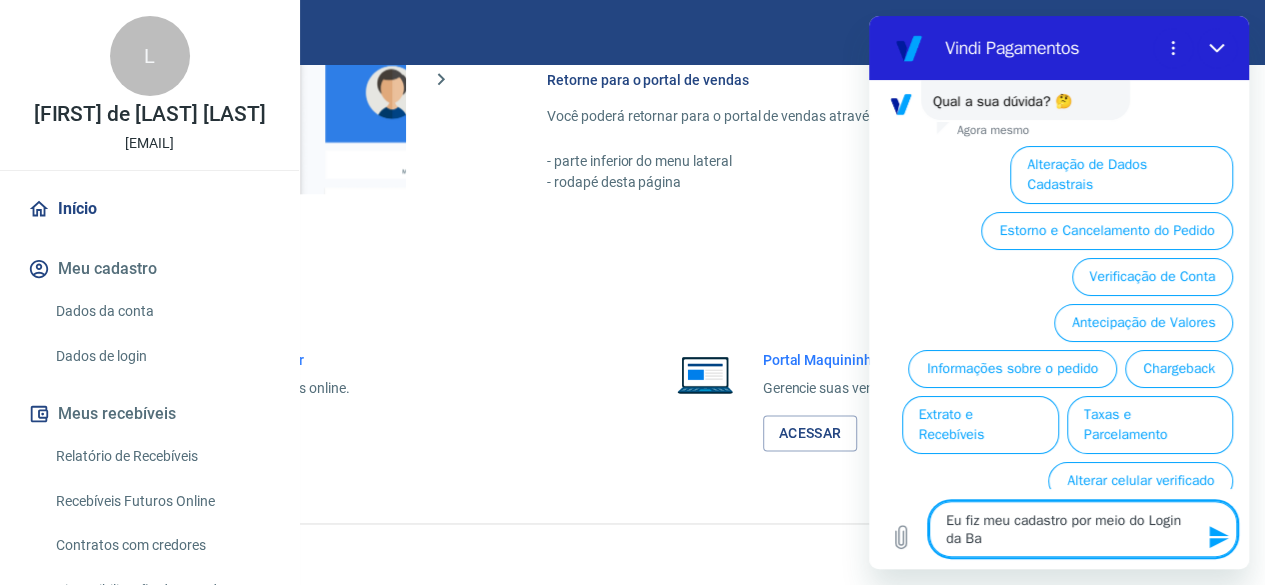 type on "Eu fiz meu cadastro por meio do Login da Bag" 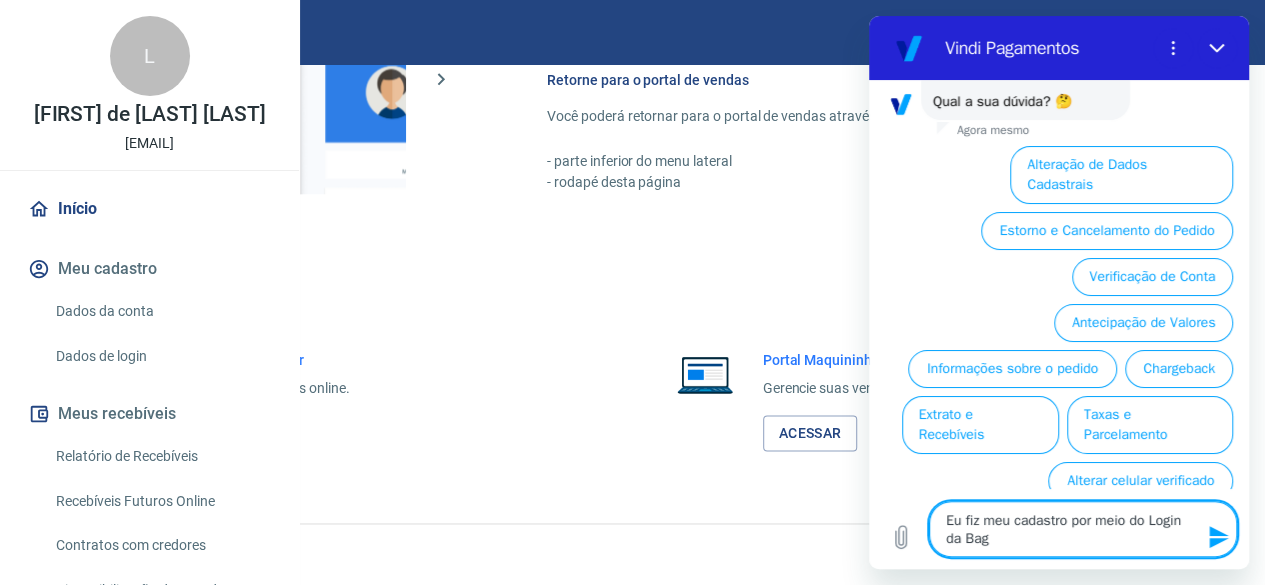 type on "x" 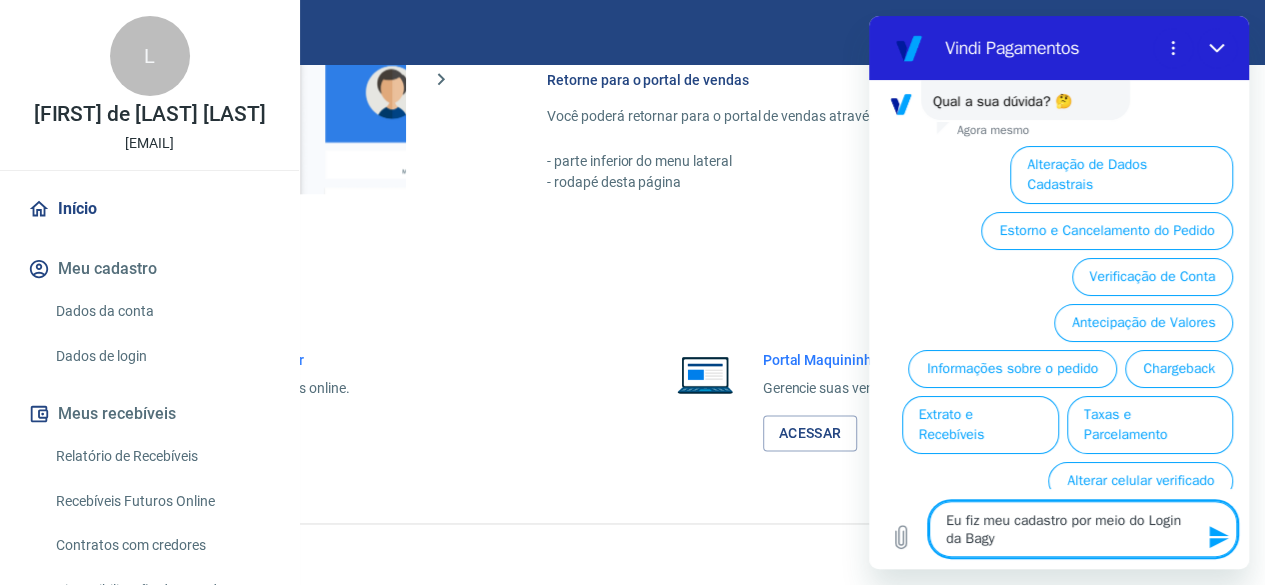 type on "x" 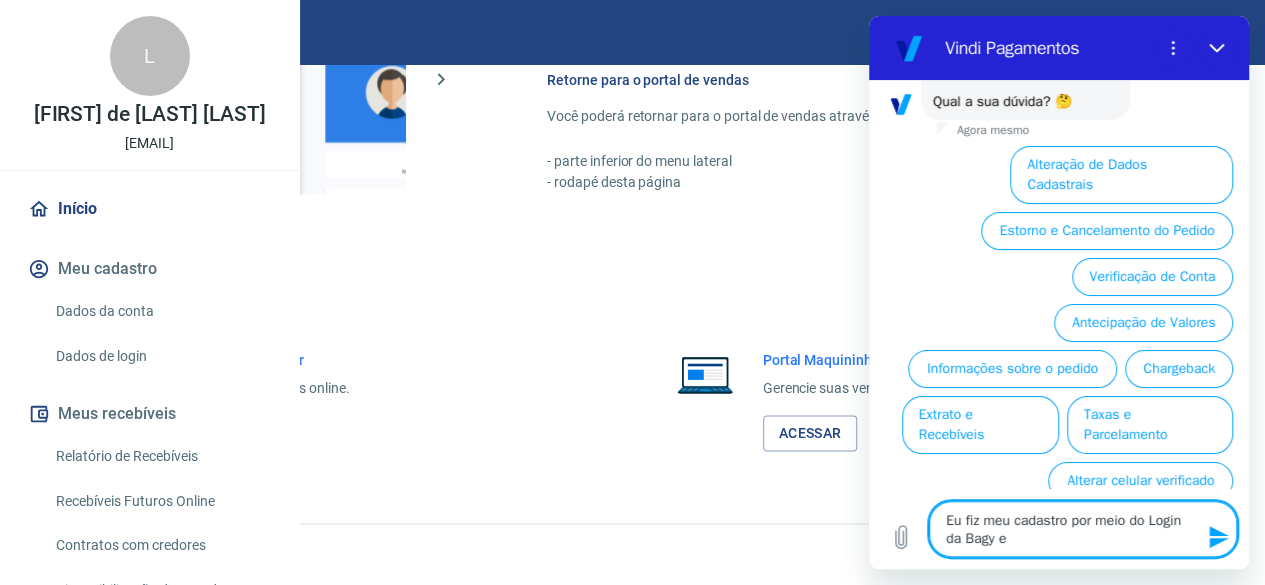 type on "Eu fiz meu cadastro por meio do Login da Bagy e" 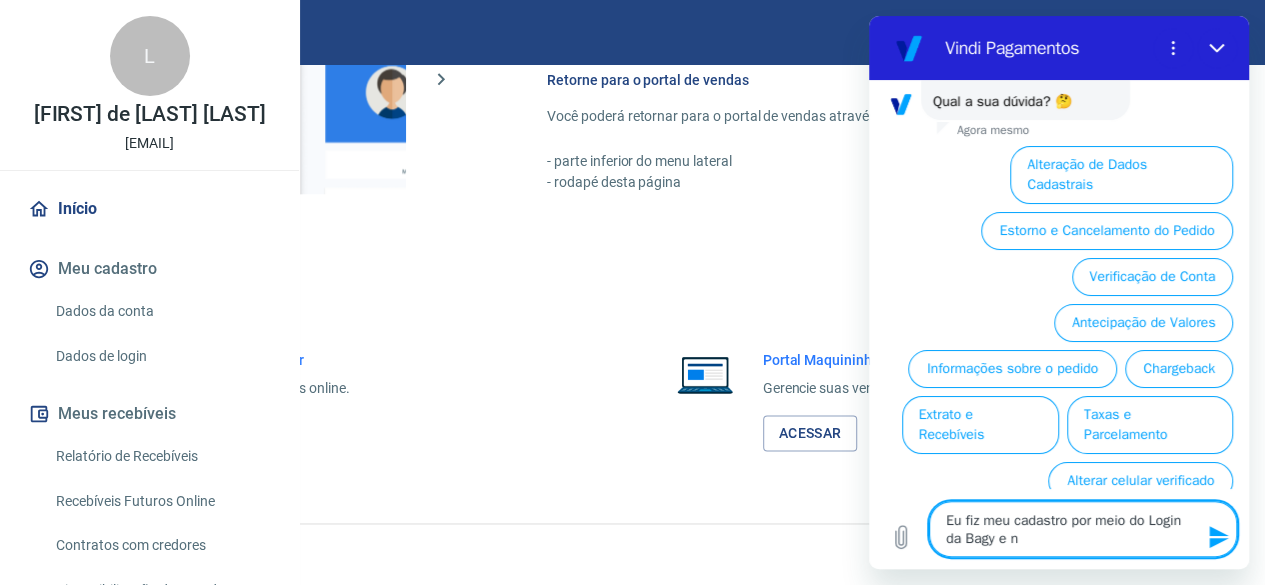 type on "Eu fiz meu cadastro por meio do Login da Bagy e nã" 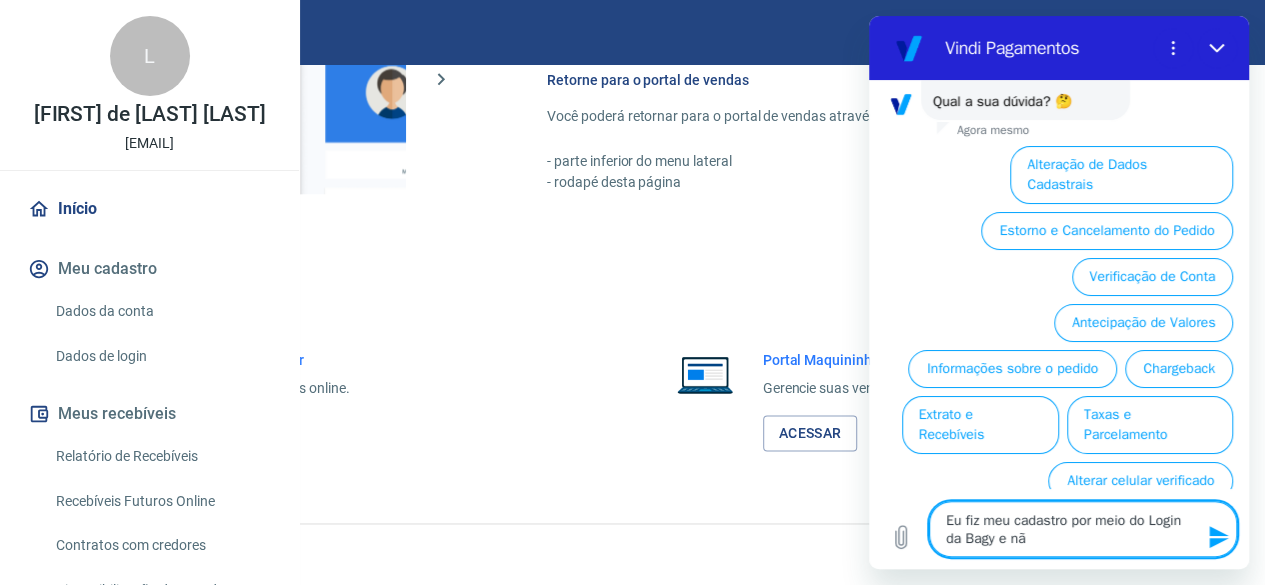 type on "x" 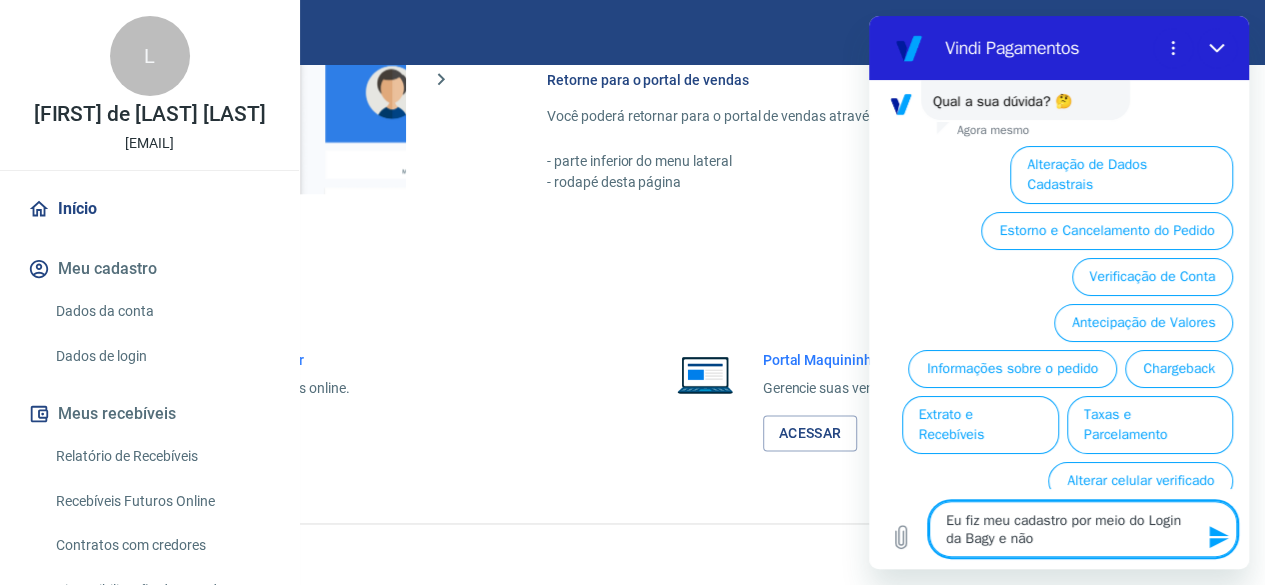 type on "x" 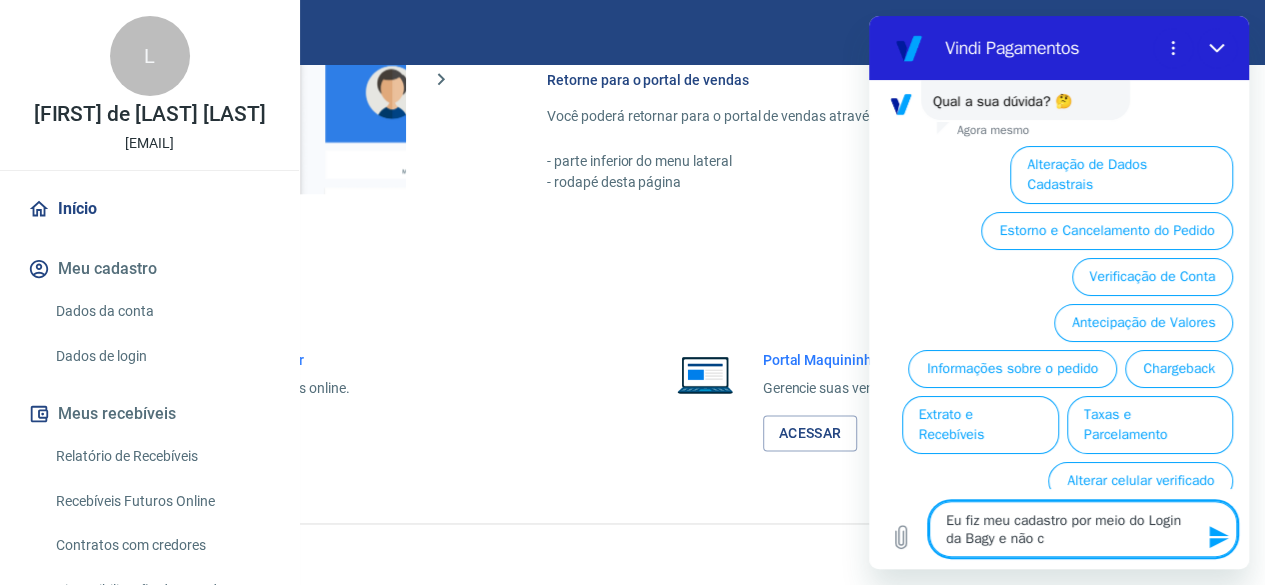 type on "Eu fiz meu cadastro por meio do Login da Bagy e não co" 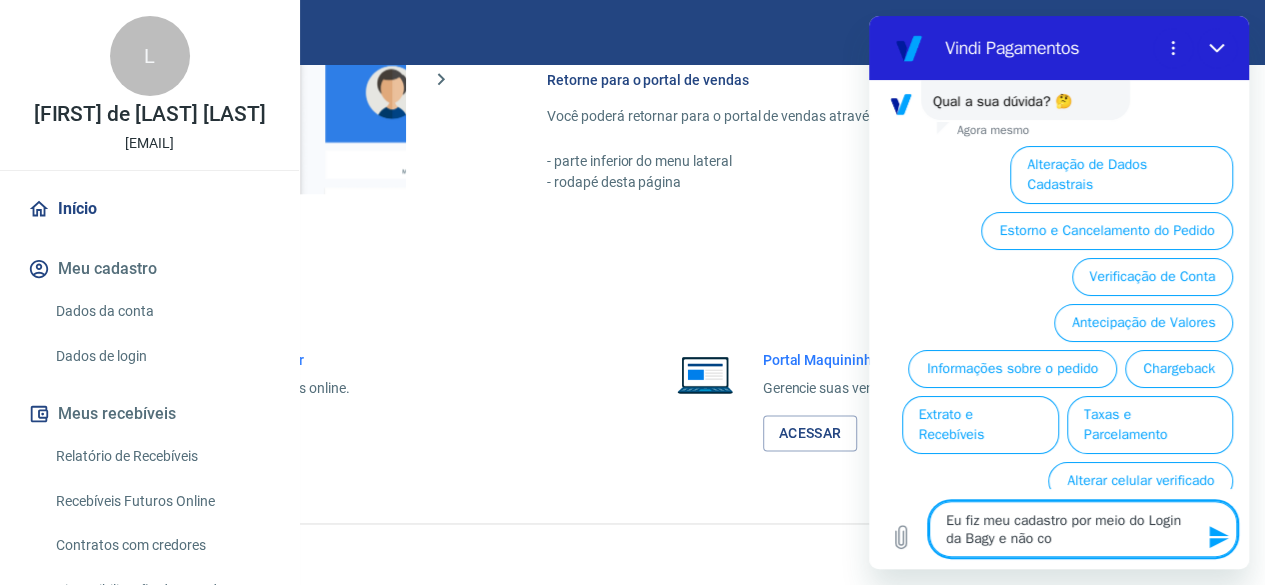 type on "x" 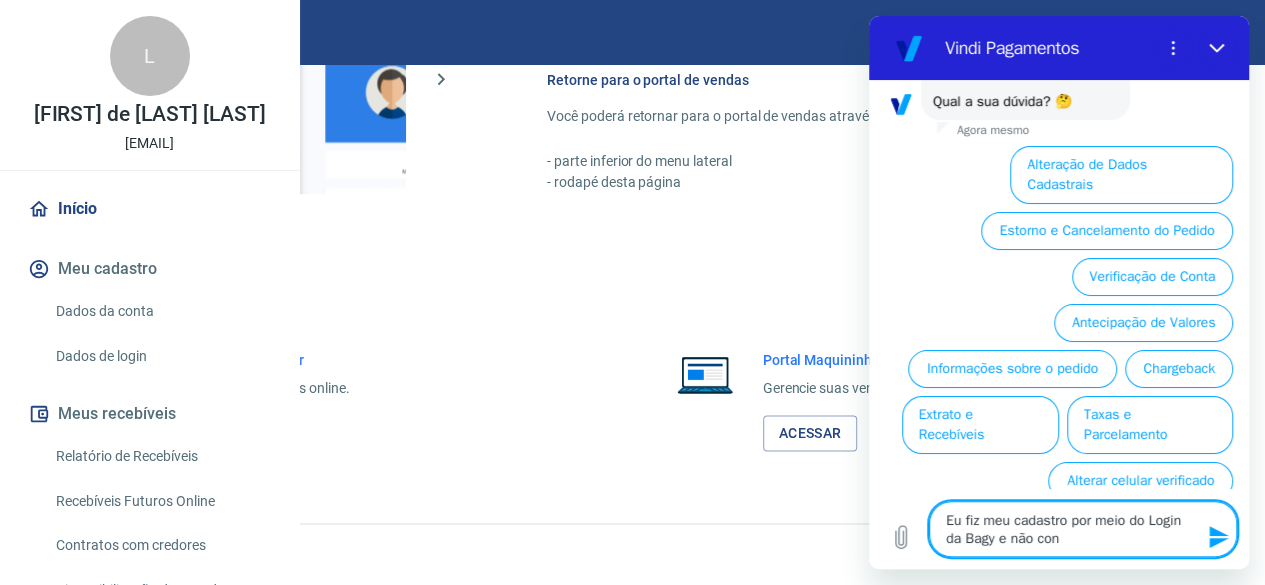 type on "Eu fiz meu cadastro por meio do Login da Bagy e não cons" 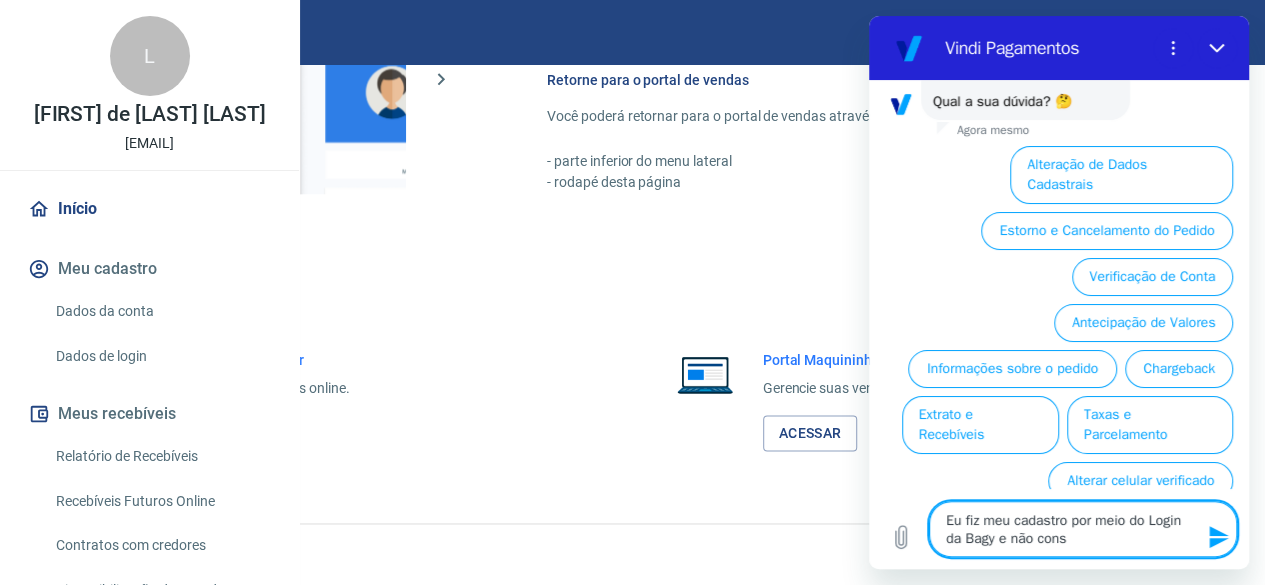 type on "x" 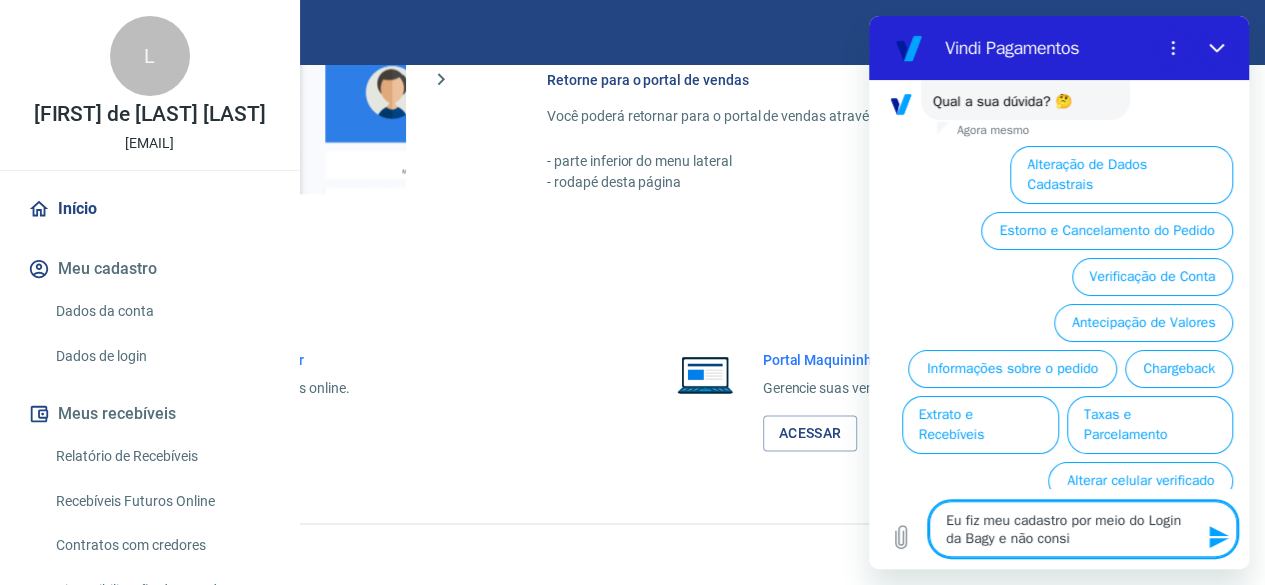 type on "x" 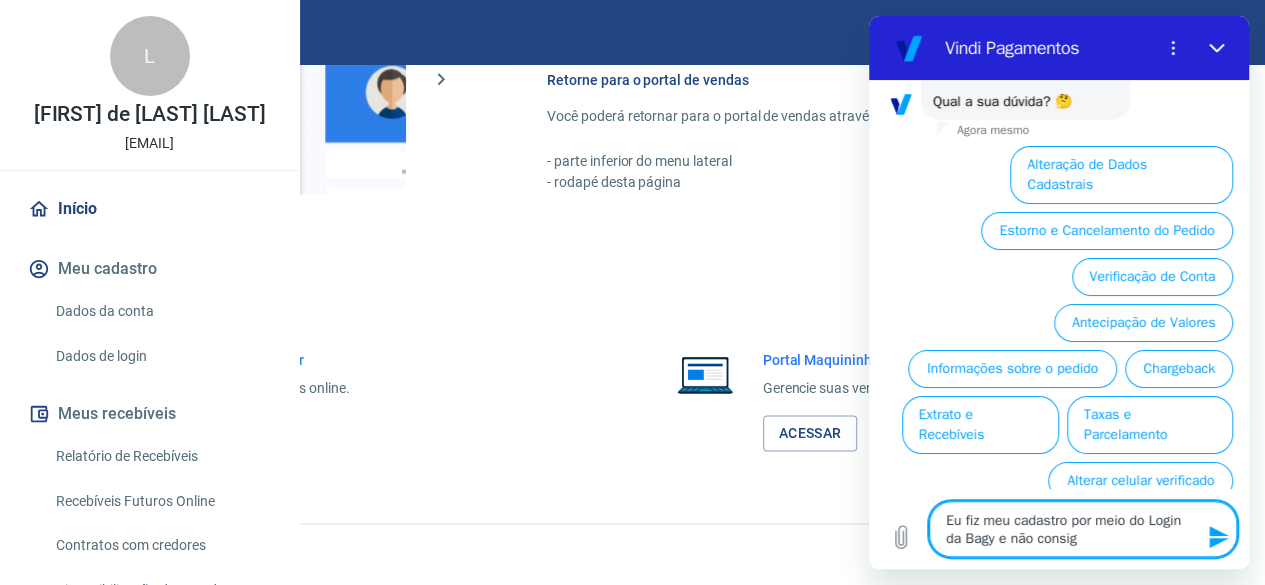 type on "Eu fiz meu cadastro por meio do Login da Bagy e não consigo" 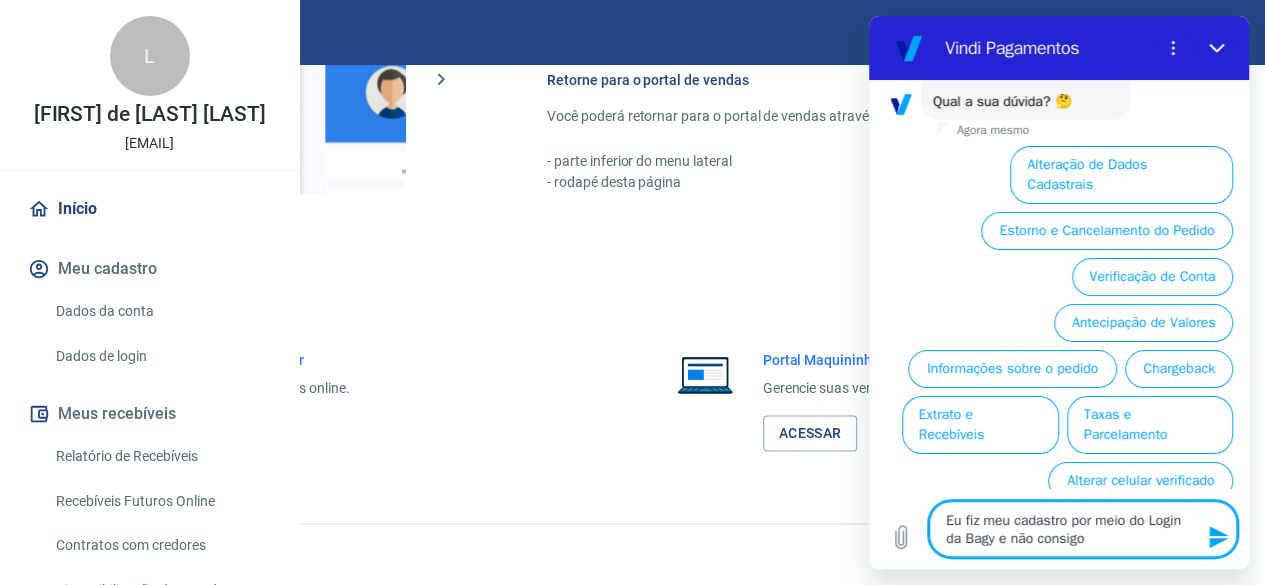type on "x" 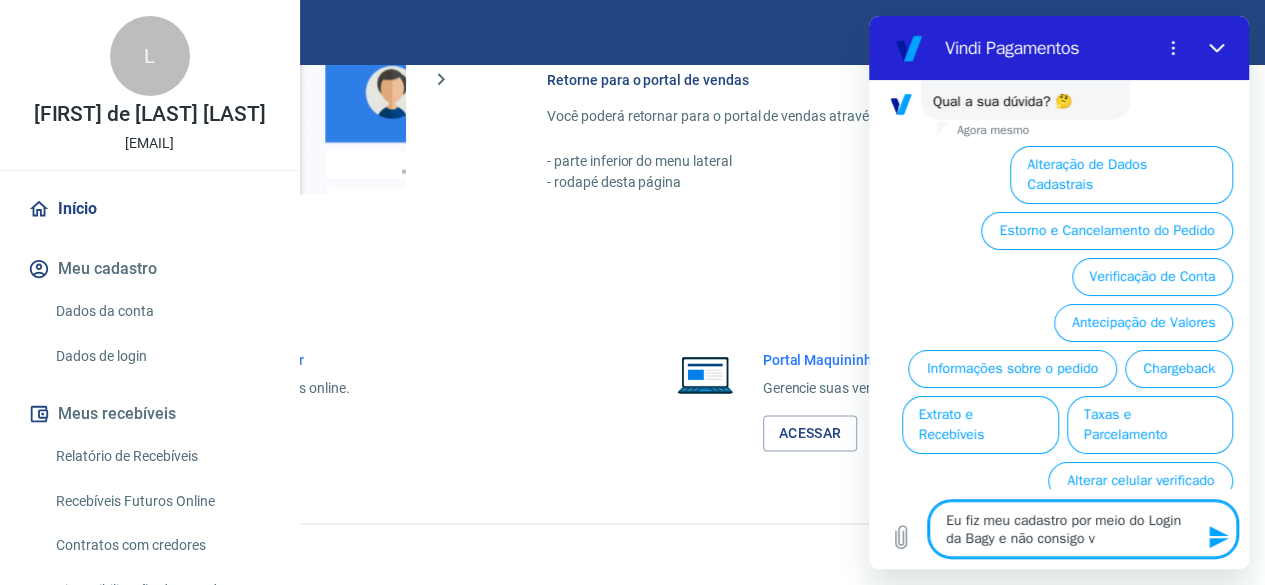 type on "Eu fiz meu cadastro por meio do Login da Bagy e não consigo ve" 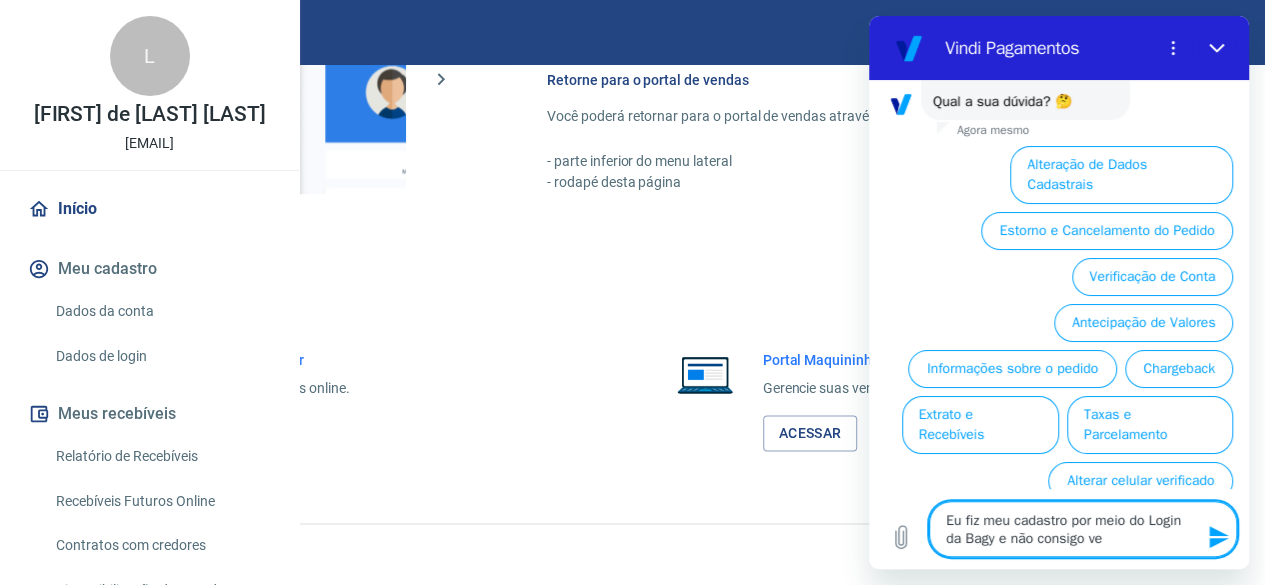 type on "Eu fiz meu cadastro por meio do Login da Bagy e não consigo ver" 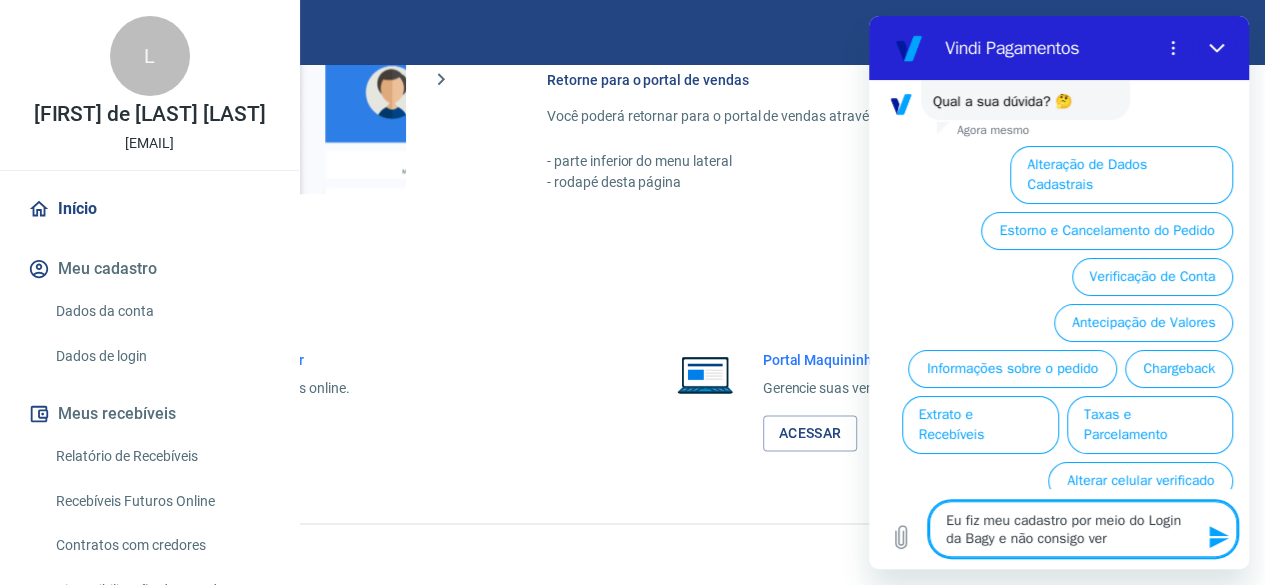 type on "Eu fiz meu cadastro por meio do Login da Bagy e não consigo ver" 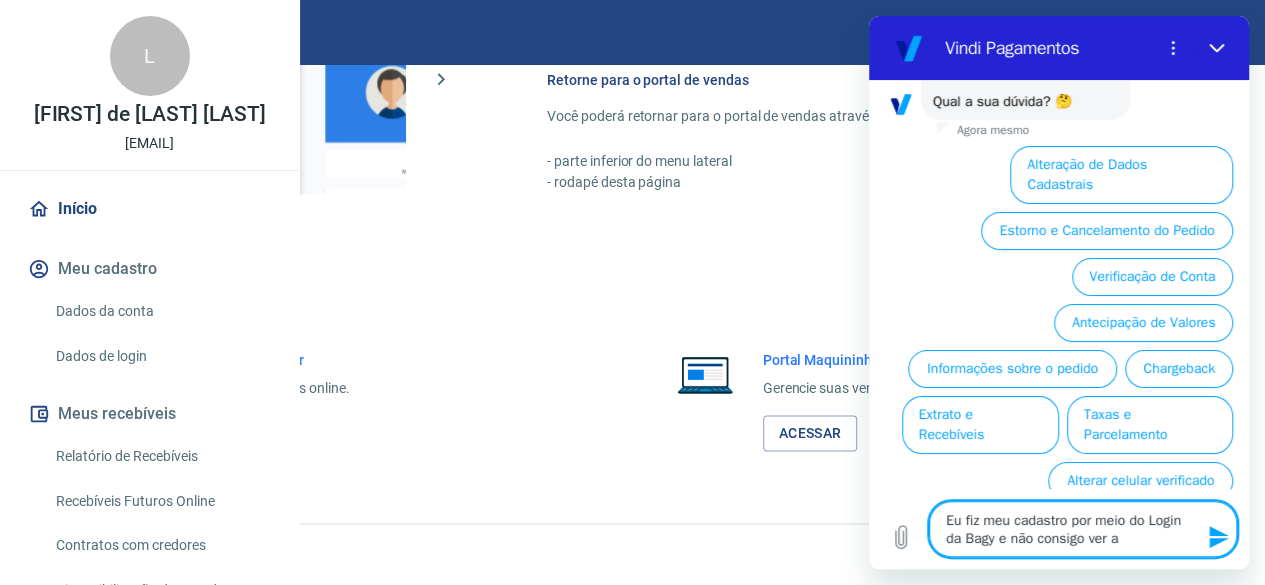 type on "Eu fiz meu cadastro por meio do Login da Bagy e não consigo ver ag" 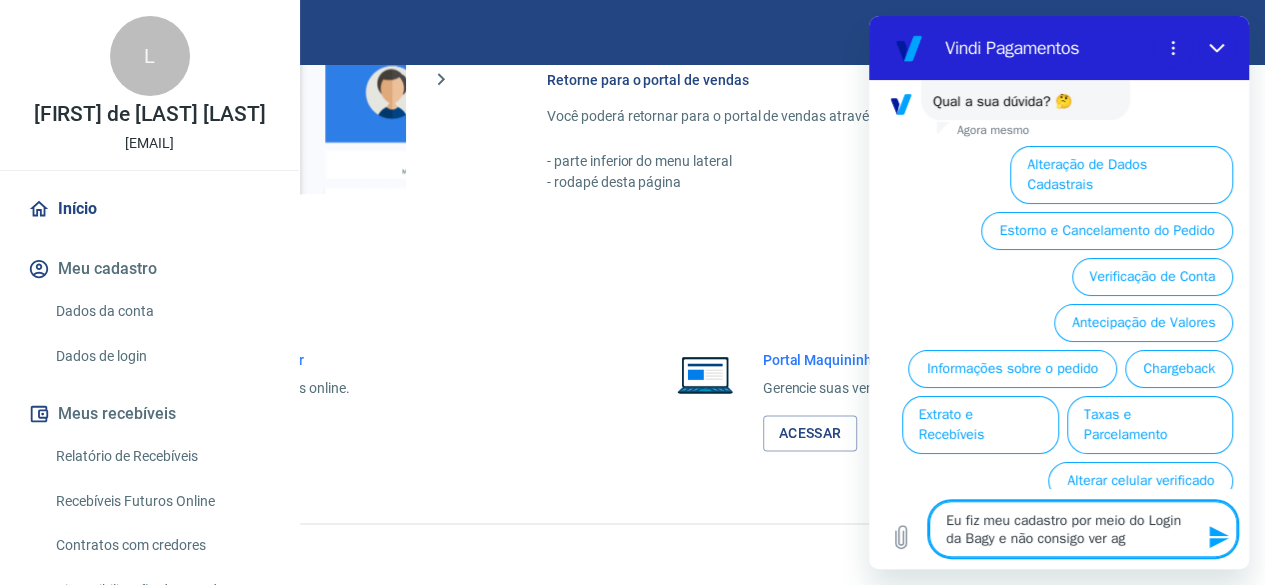 type on "x" 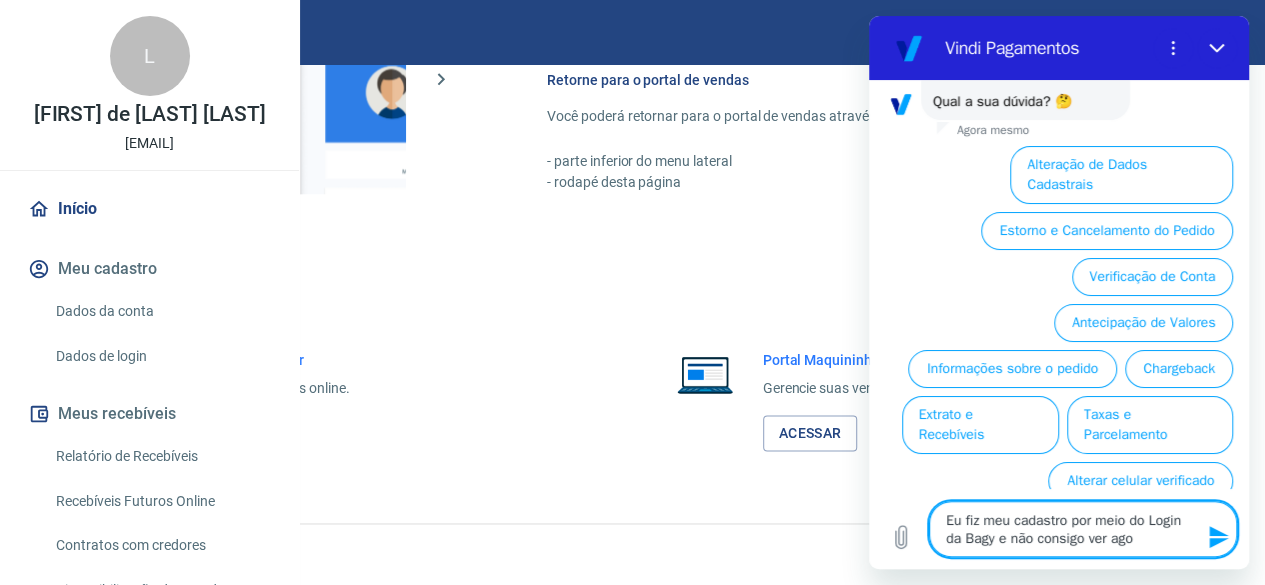 type on "Eu fiz meu cadastro por meio do Login da Bagy e não consigo ver agor" 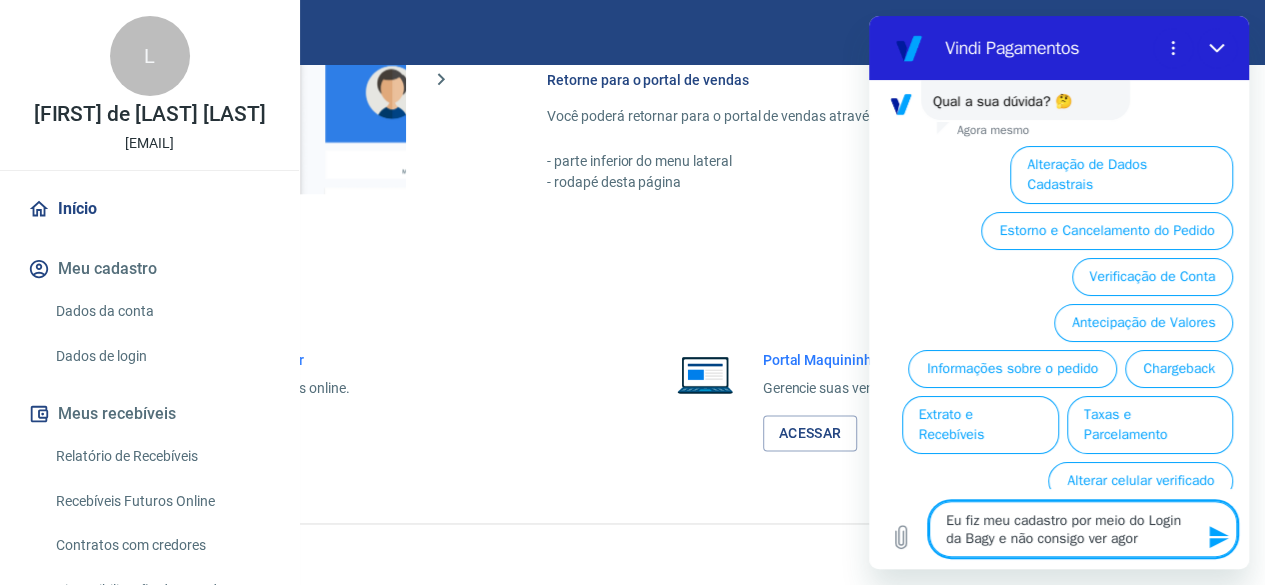 type on "Eu fiz meu cadastro por meio do Login da Bagy e não consigo ver agora" 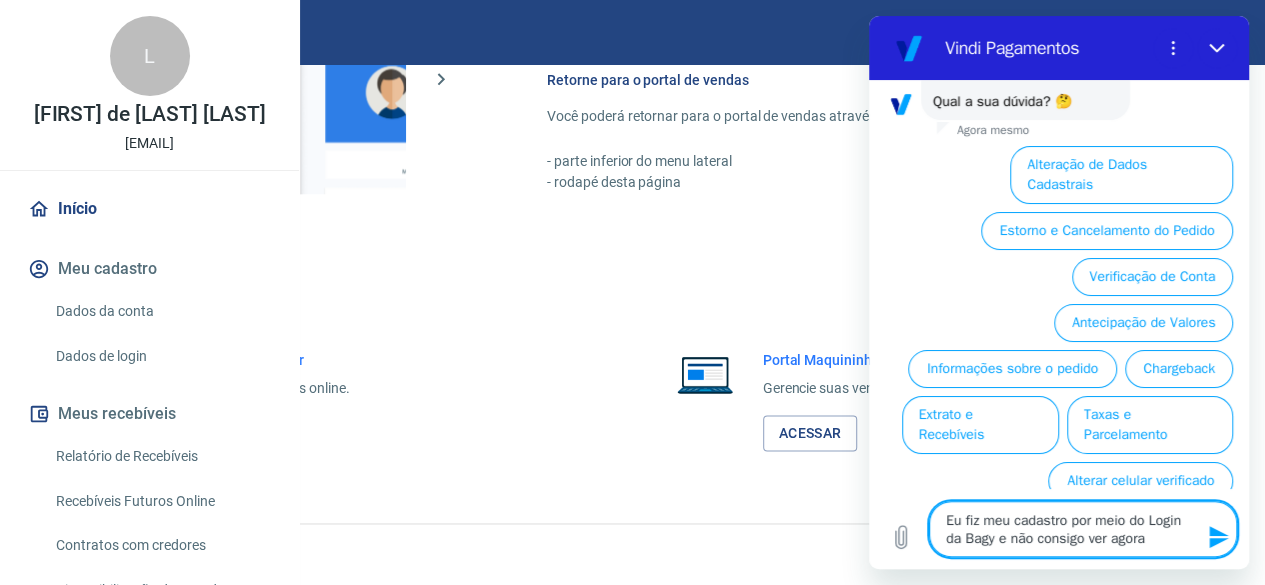 type on "Eu fiz meu cadastro por meio do Login da Bagy e não consigo ver agora" 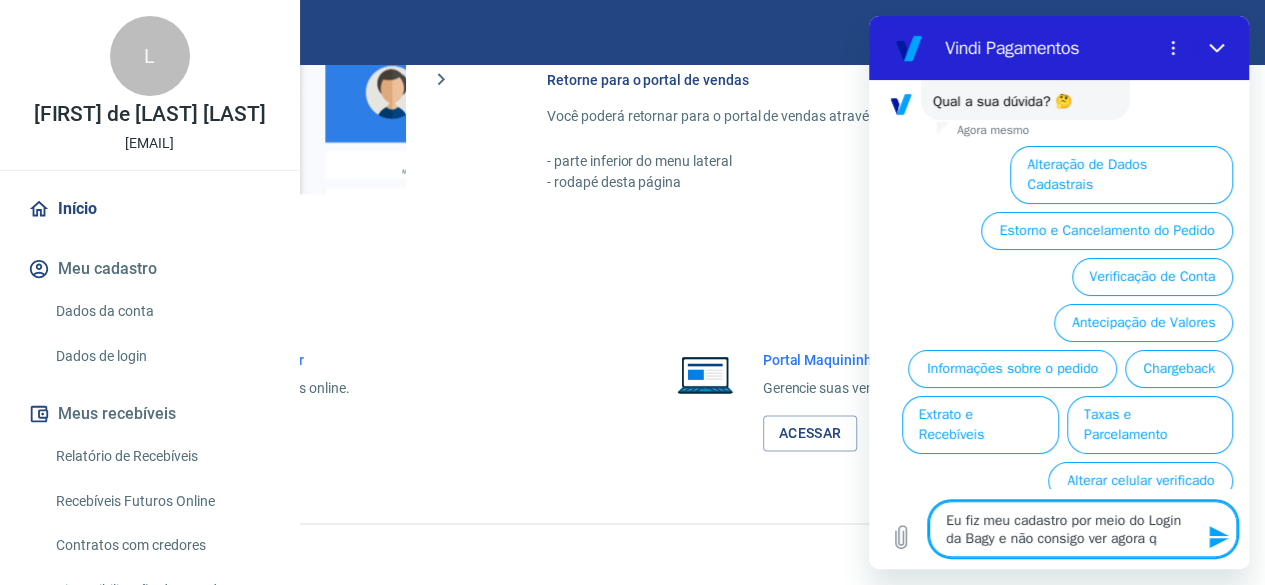 type on "Eu fiz meu cadastro por meio do Login da Bagy e não consigo ver agora qu" 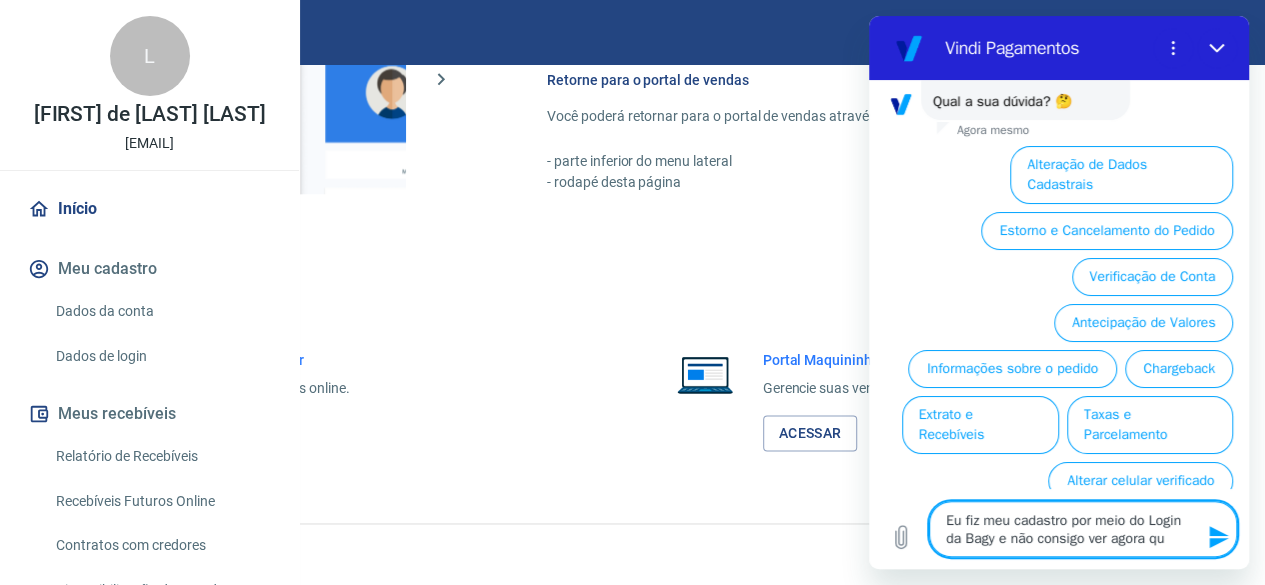 type on "Eu fiz meu cadastro por meio do Login da Bagy e não consigo ver agora qua" 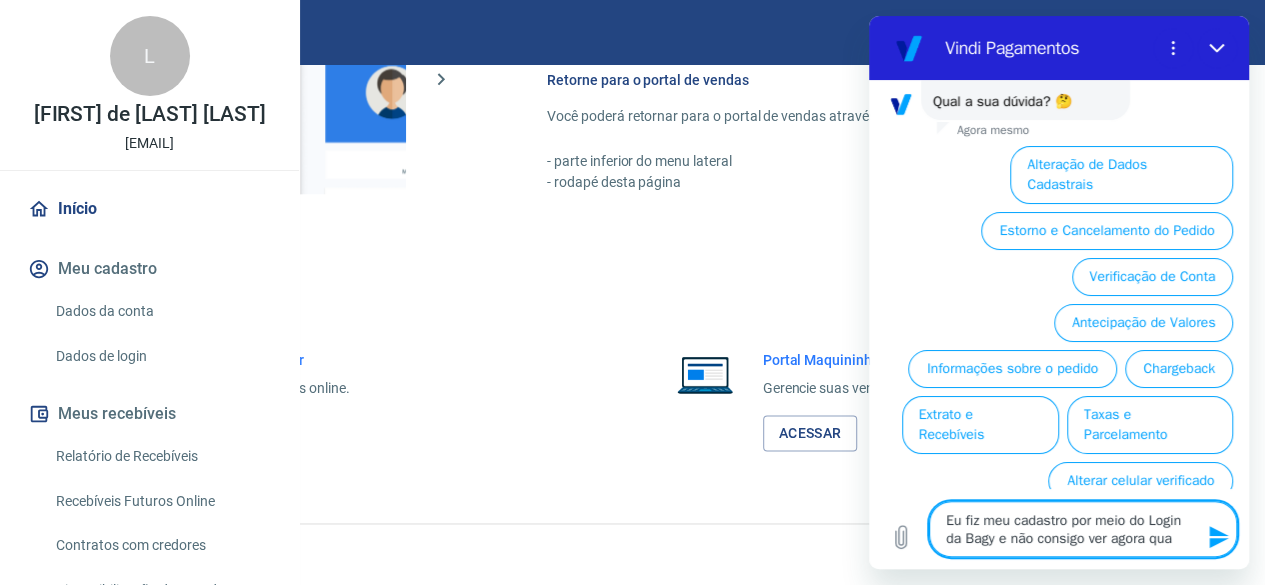 type on "Eu fiz meu cadastro por meio do Login da Bagy e não consigo ver agora qual" 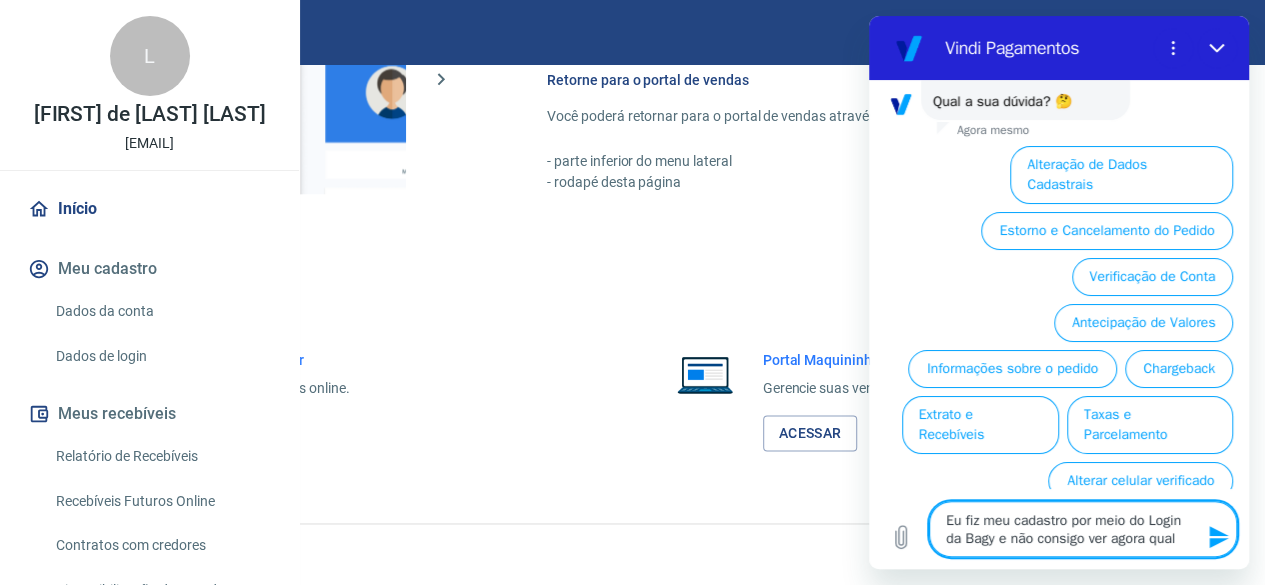 type on "x" 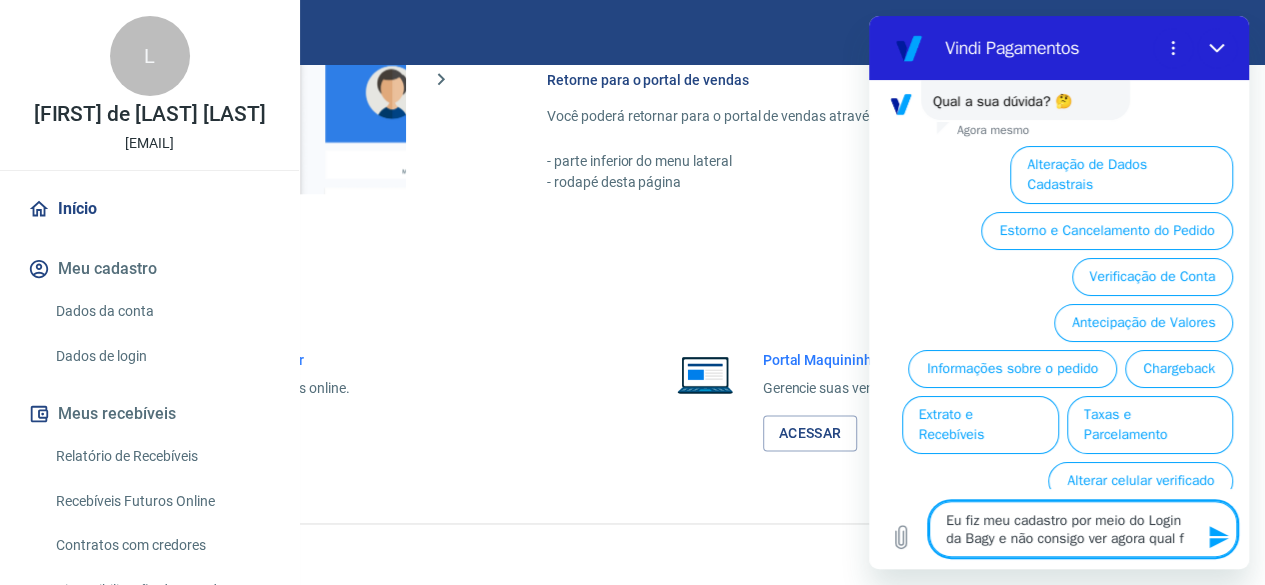 type on "Eu fiz meu cadastro por meio do Login da Bagy e não consigo ver agora qual fo" 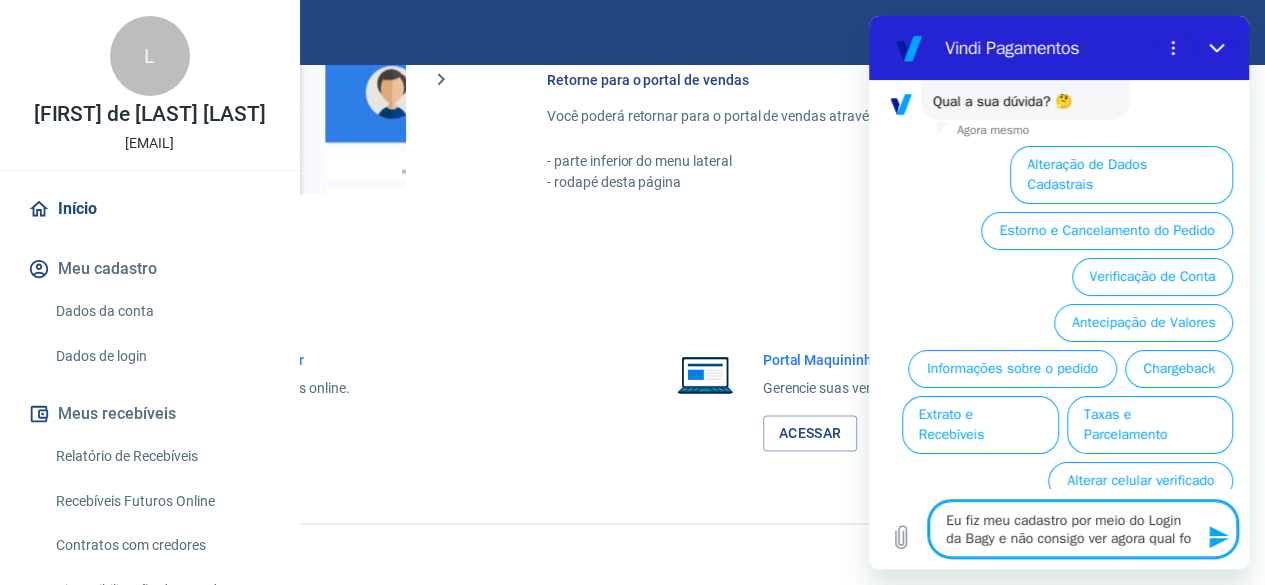 type on "x" 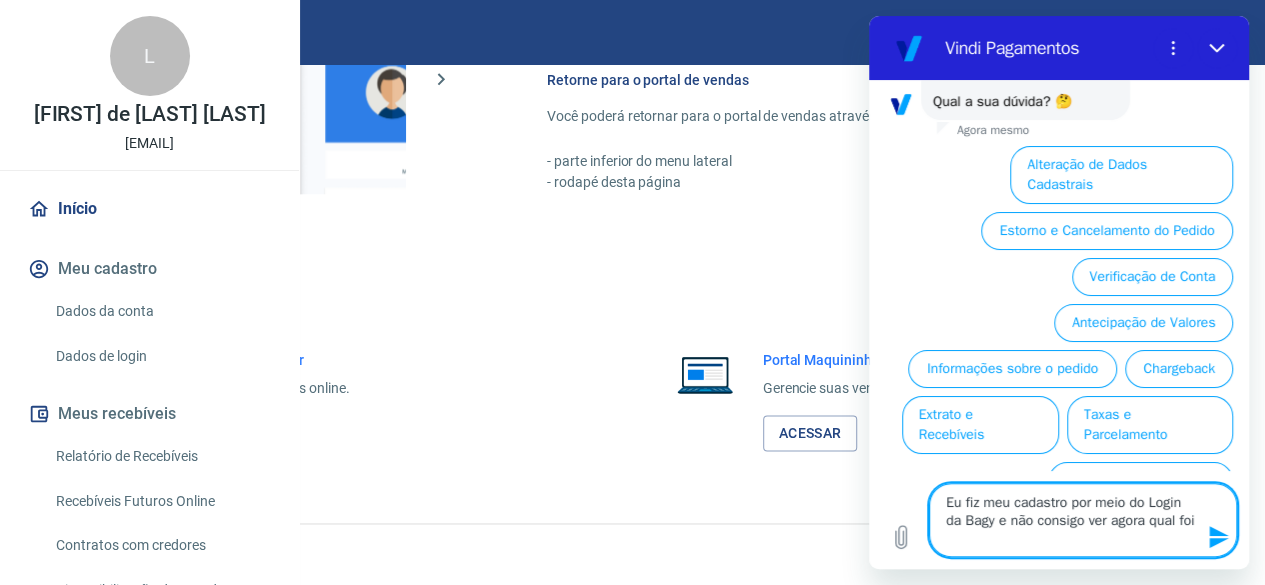 type on "Eu fiz meu cadastro por meio do Login da Bagy e não consigo ver agora qual foi" 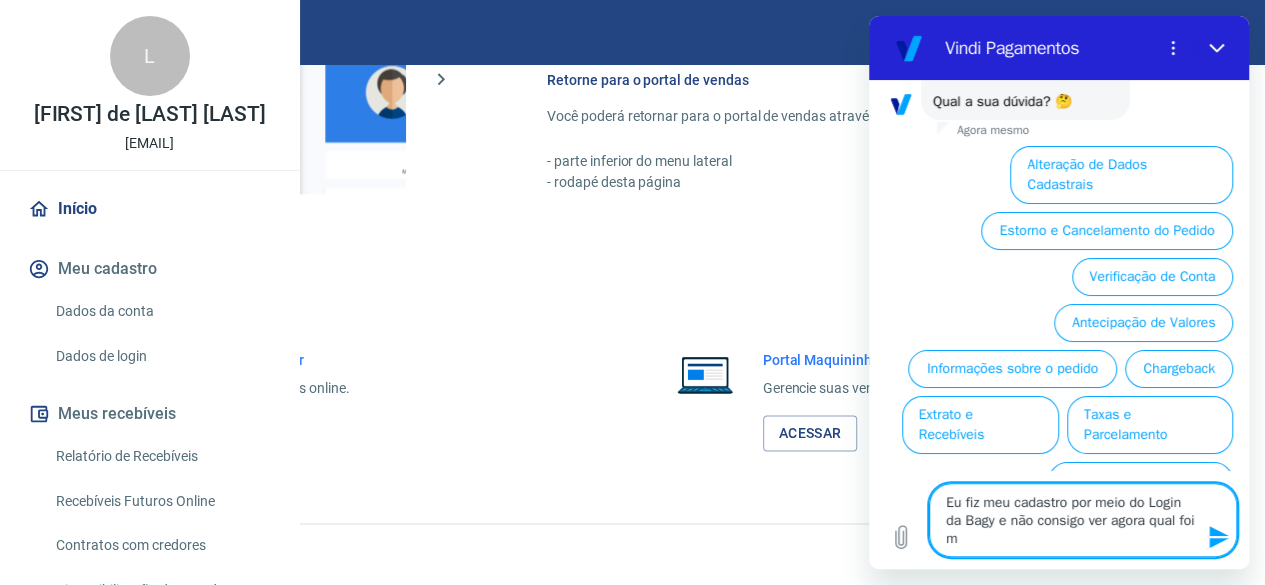 type on "x" 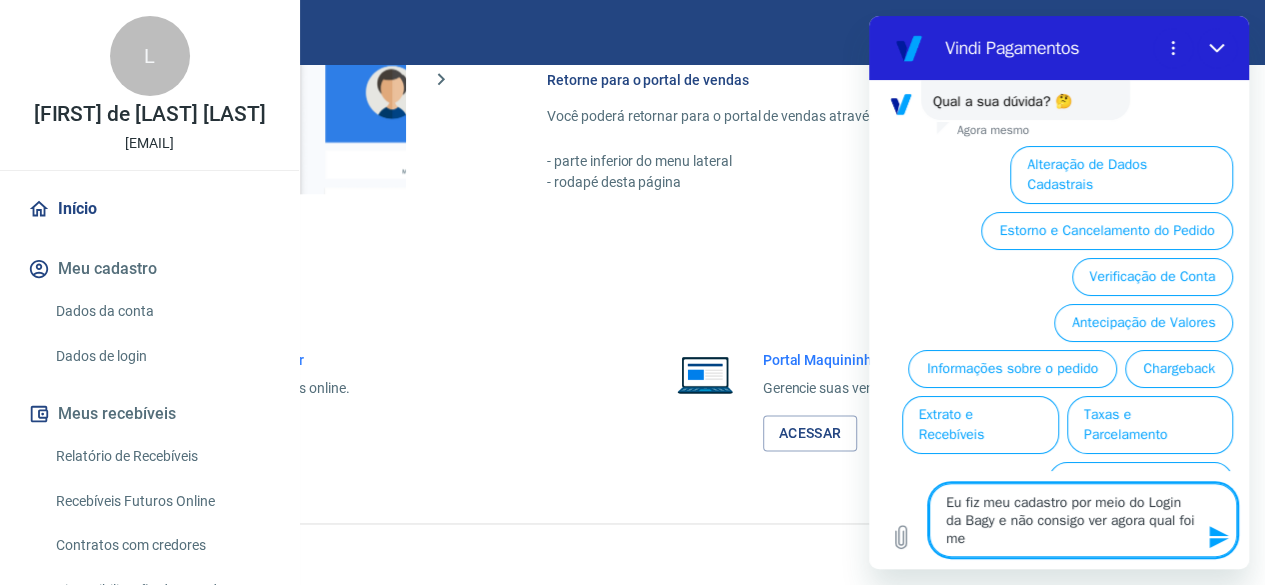 type on "Eu fiz meu cadastro por meio do Login da Bagy e não consigo ver agora qual foi meu" 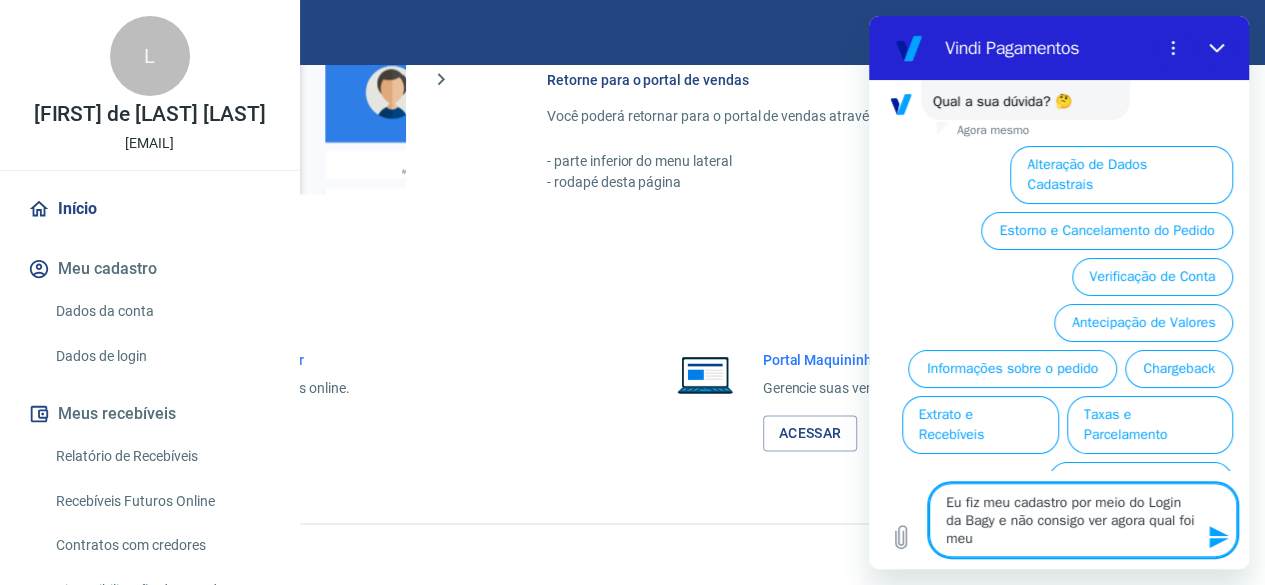type on "Eu fiz meu cadastro por meio do Login da Bagy e não consigo ver agora qual foi meu" 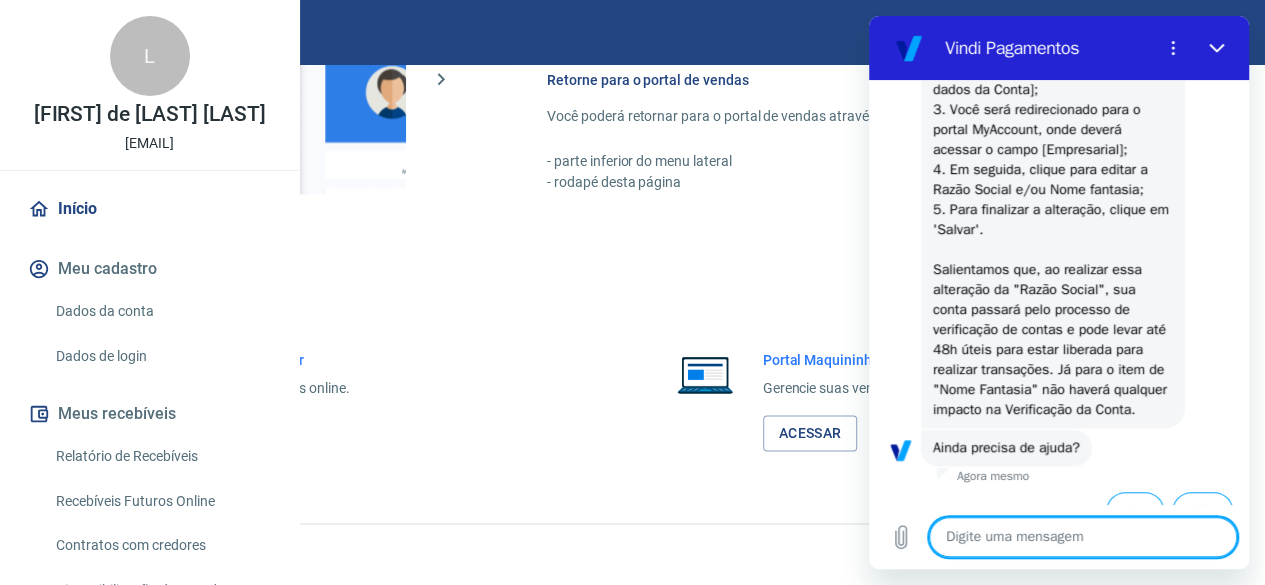 scroll, scrollTop: 517, scrollLeft: 0, axis: vertical 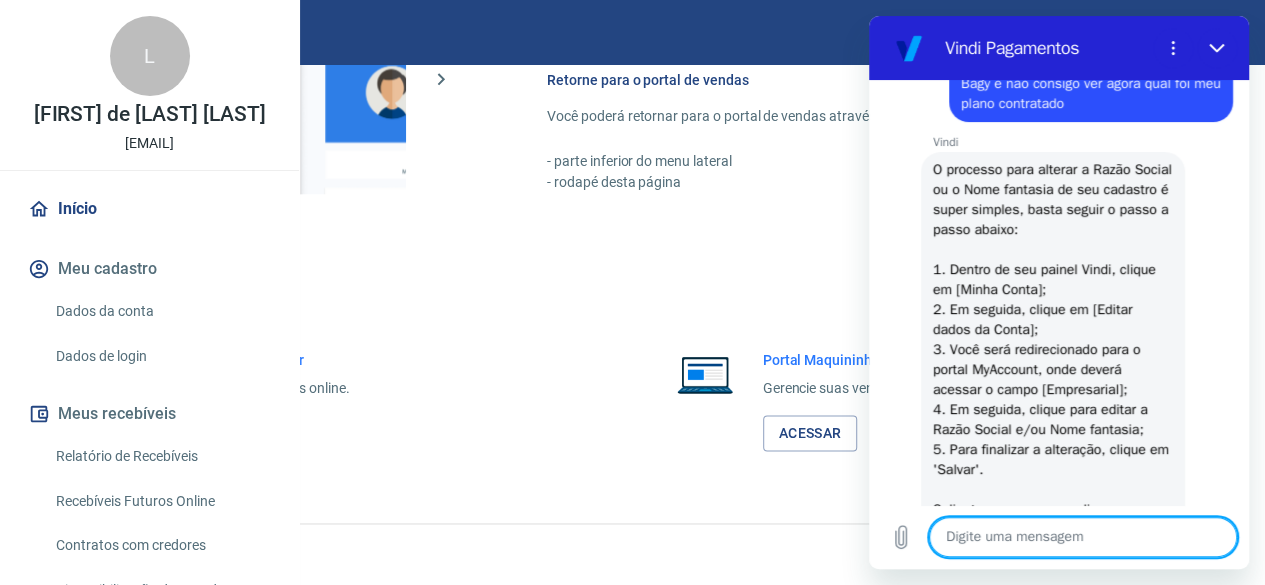 drag, startPoint x: 1240, startPoint y: 437, endPoint x: 2118, endPoint y: 339, distance: 883.45233 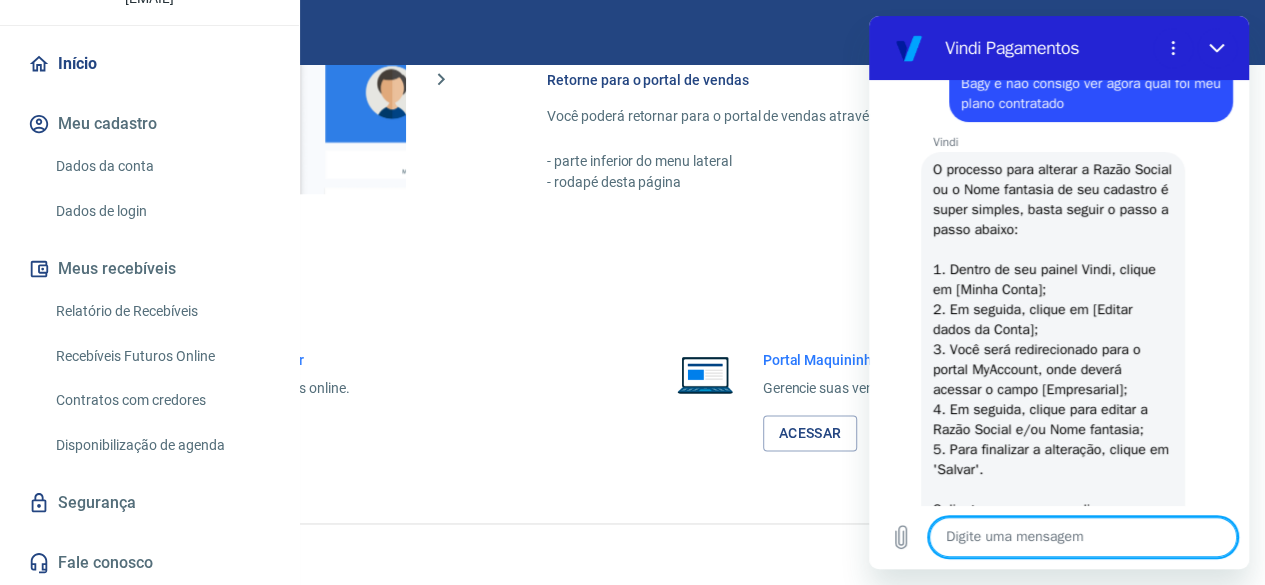 scroll, scrollTop: 0, scrollLeft: 0, axis: both 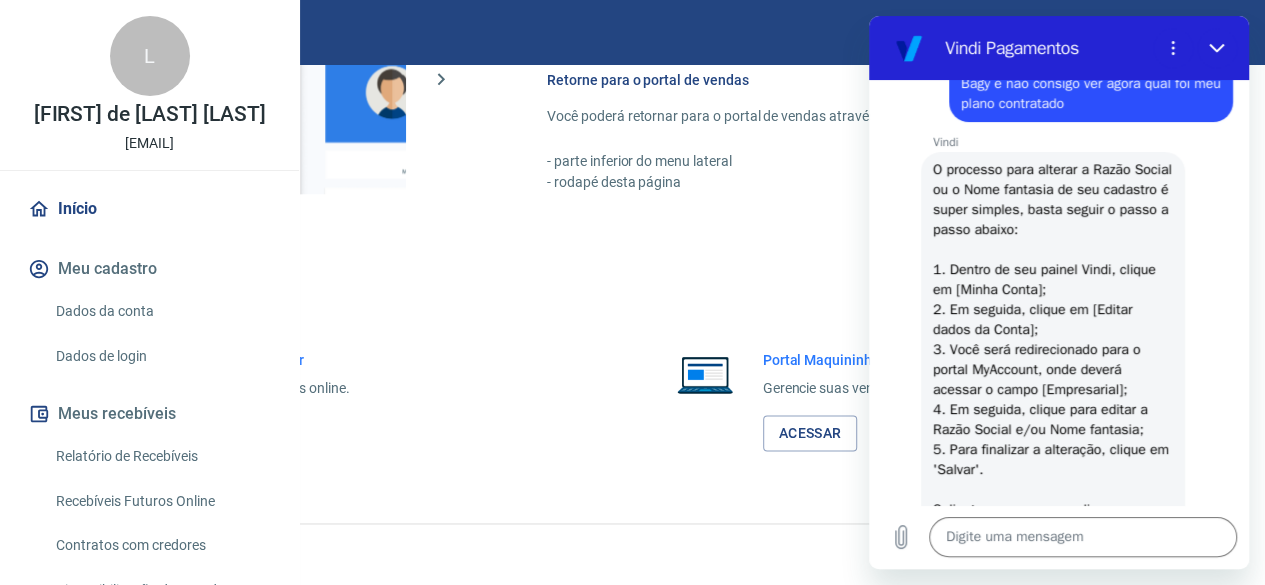 click on "ATENÇÃO Estamos realizando adequações em nossa plataforma para atender a Resolução BCB nº 150, de 6/10/2021. Por isso, em breve seu extrato e solicitação de saque estarão diferentes. Confira o que muda Bem-vindo(a) ao gerenciador de conta Vindi Aqui você pode consultar e atualizar todos os seus dados cadastrais de forma fácil e rápida. Mantenha suas informações sempre atualizadas para garantir uma experiência ainda melhor com nossas soluções de pagamento. O que deseja fazer hoje? Informações pessoais Gestão de dados cadastrais, envio de documentos, alteração de telefone e endereços. Segurança Alteração de senha, autenticação em duas etapas, histórico de logins, gerenciamento de dispositivos. Fácil de acessar Para acessar este gerenciador, basta clicar em “Gerenciar conta” no menu lateral do portal de vendas. Retorne para o portal de vendas Você poderá retornar para o portal de vendas através das seguintes maneiras: - parte inferior do menu lateral - rodapé desta página" at bounding box center (632, -301) 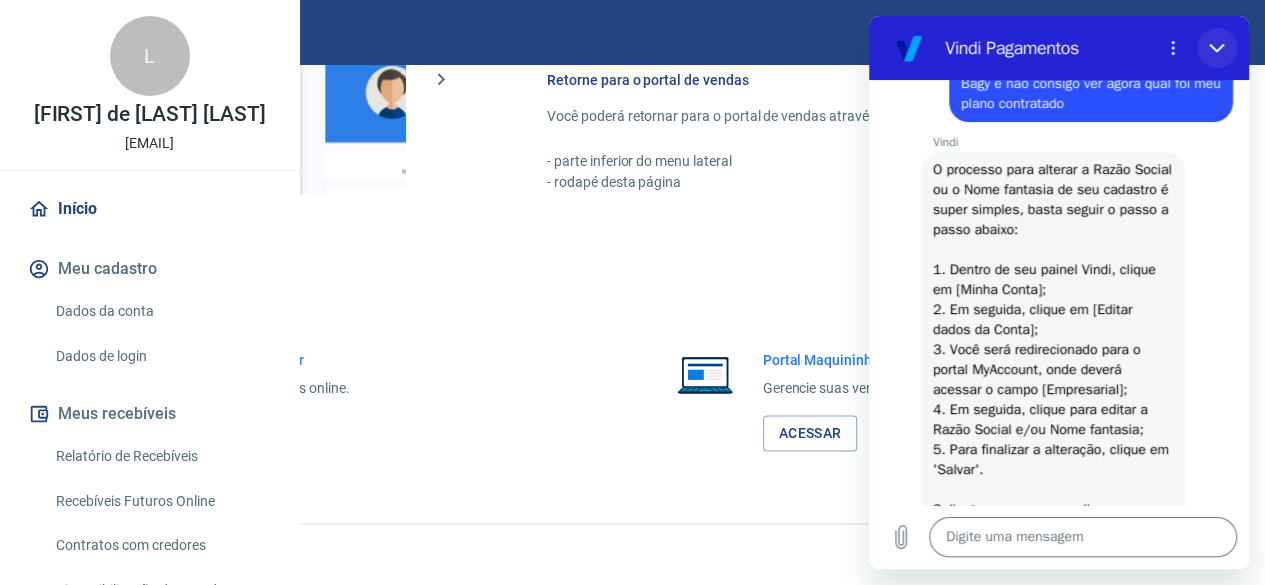 click 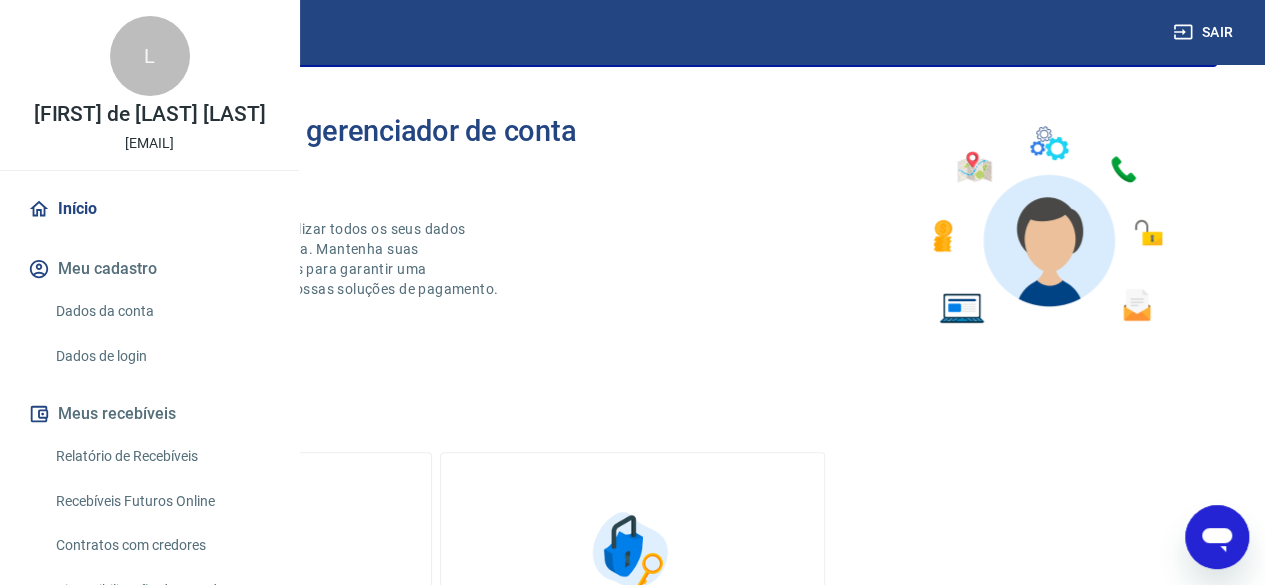 scroll, scrollTop: 0, scrollLeft: 0, axis: both 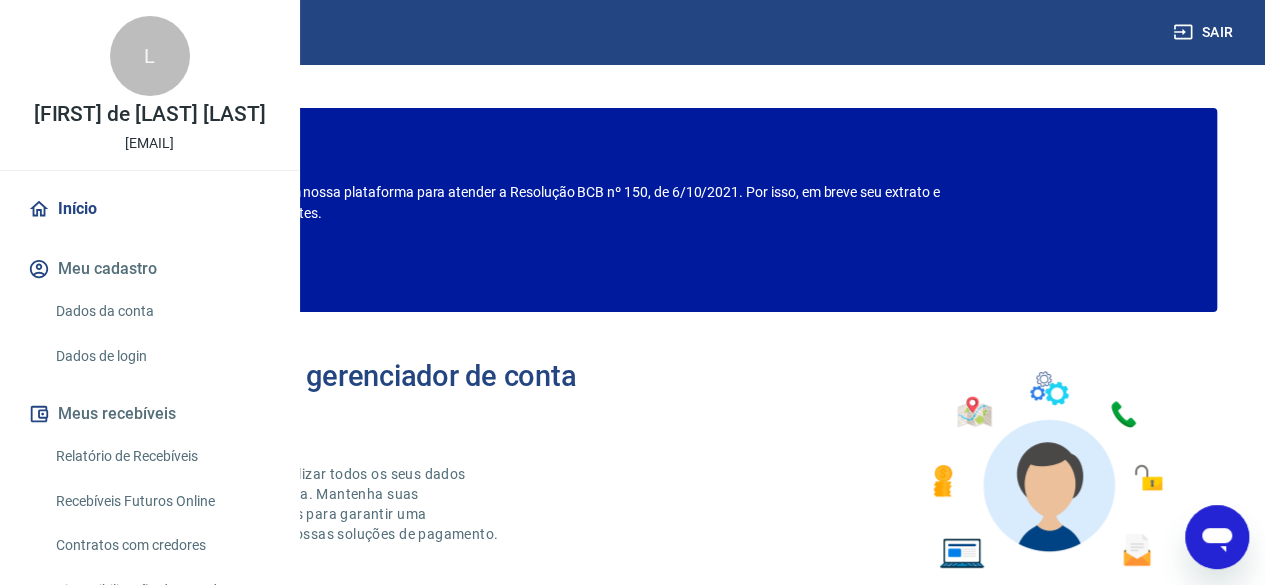 click on "Início" at bounding box center [149, 209] 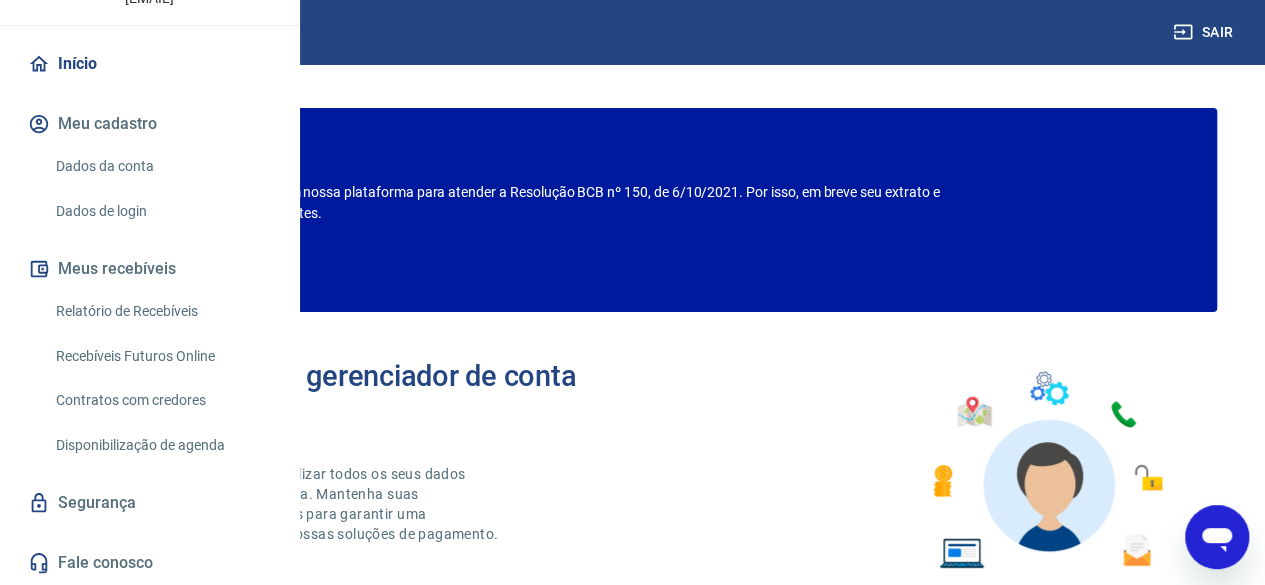 scroll, scrollTop: 229, scrollLeft: 0, axis: vertical 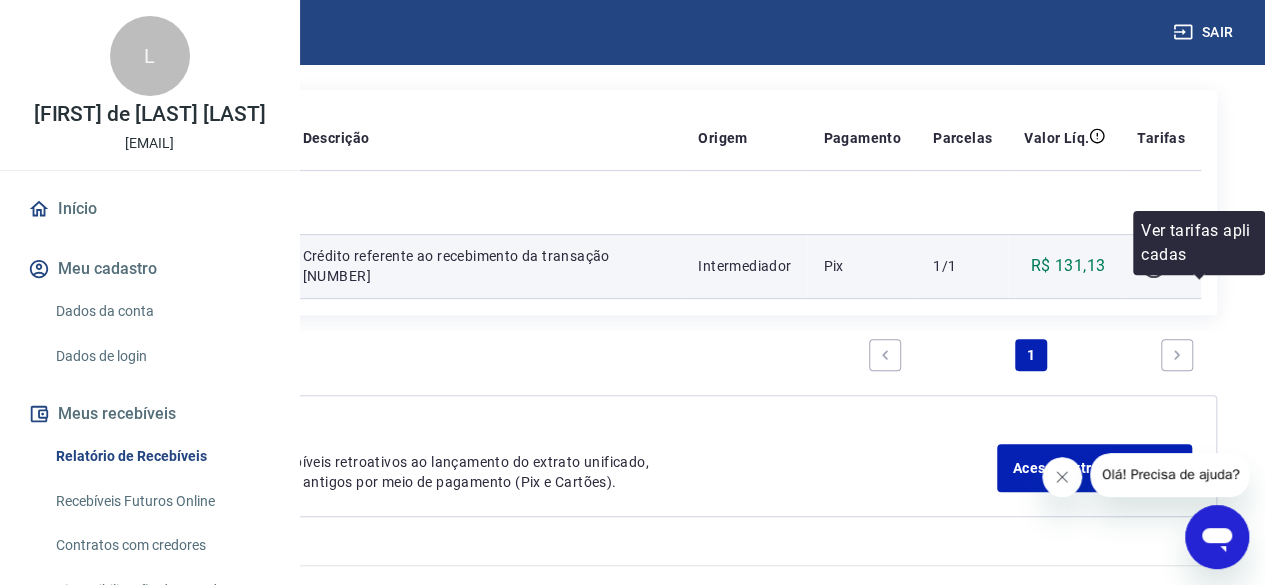 click 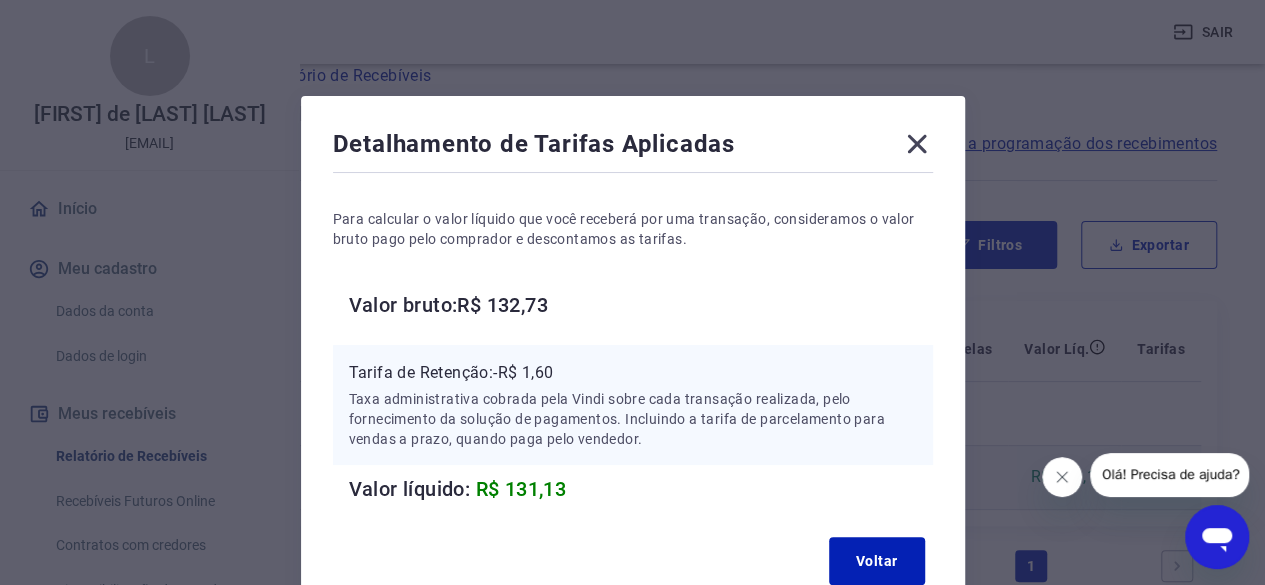 scroll, scrollTop: 0, scrollLeft: 0, axis: both 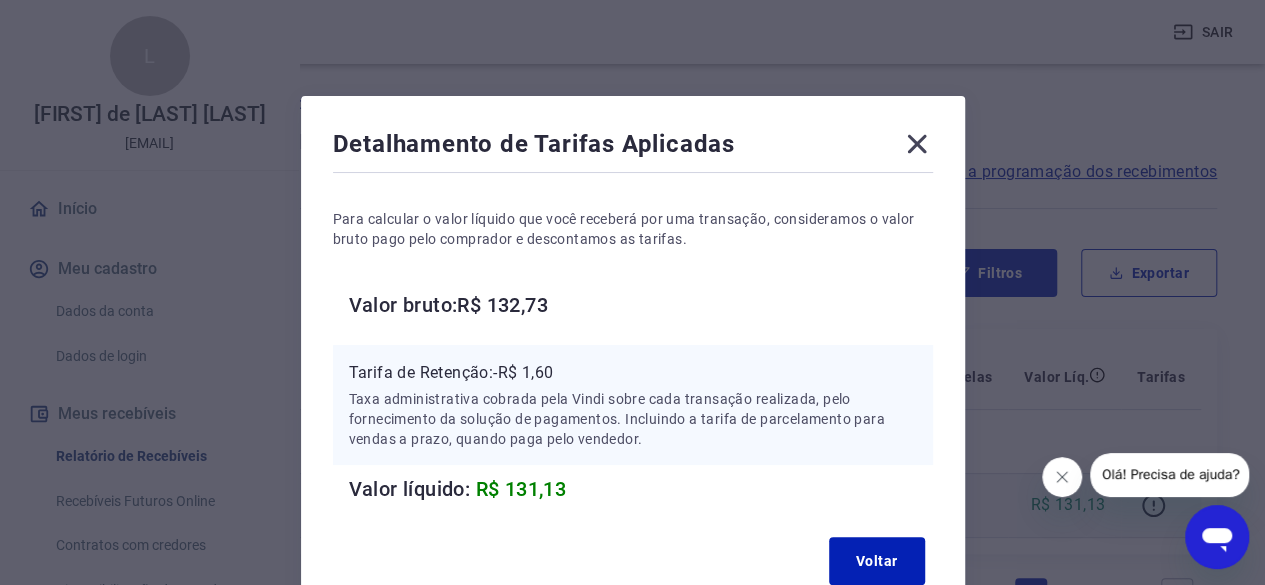 click 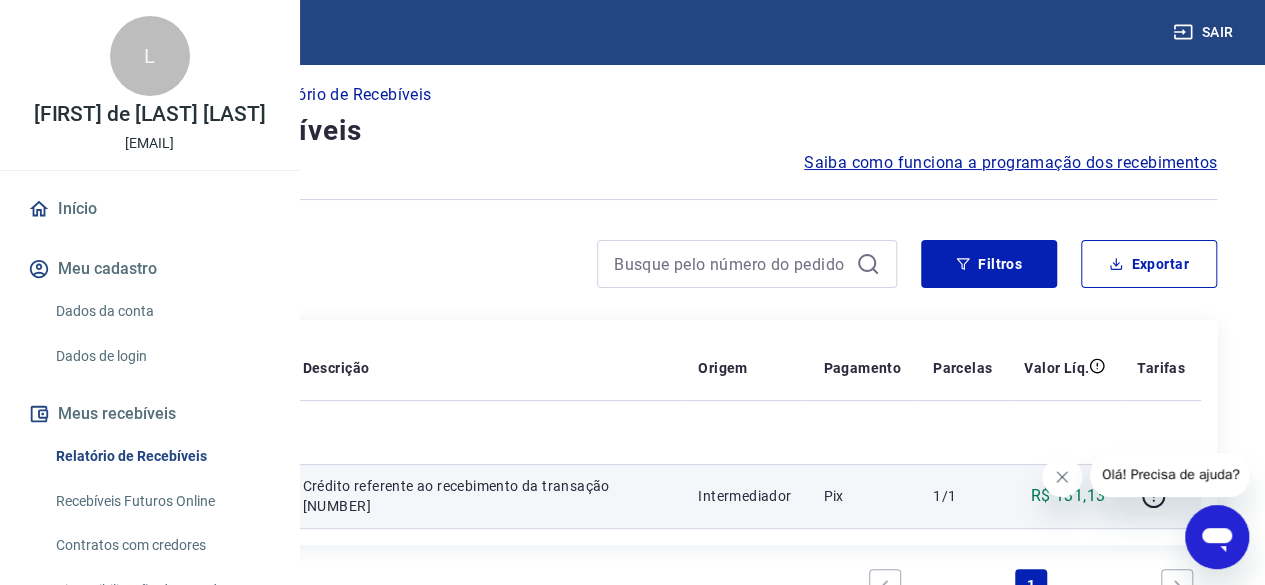 scroll, scrollTop: 0, scrollLeft: 0, axis: both 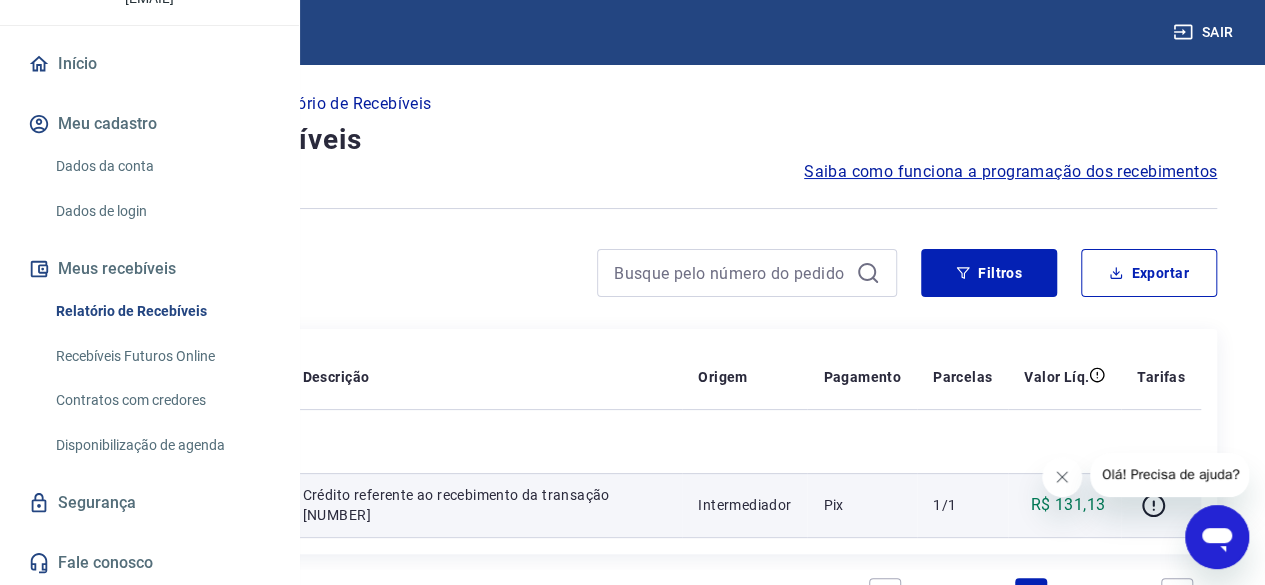 click on "Fale conosco" at bounding box center (149, 563) 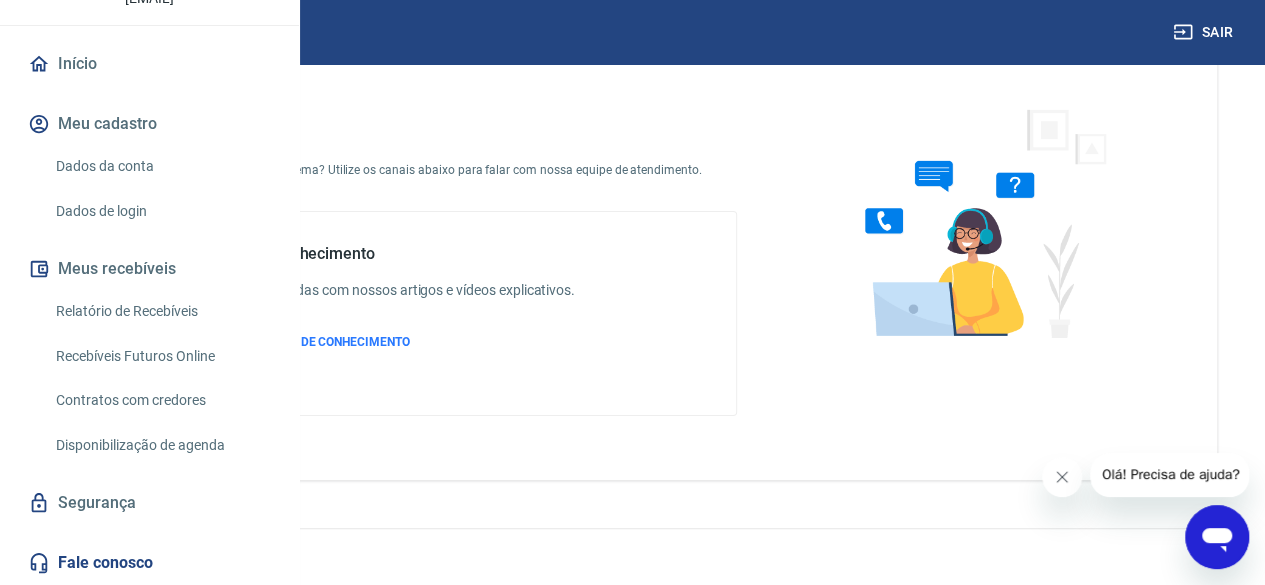 scroll, scrollTop: 90, scrollLeft: 0, axis: vertical 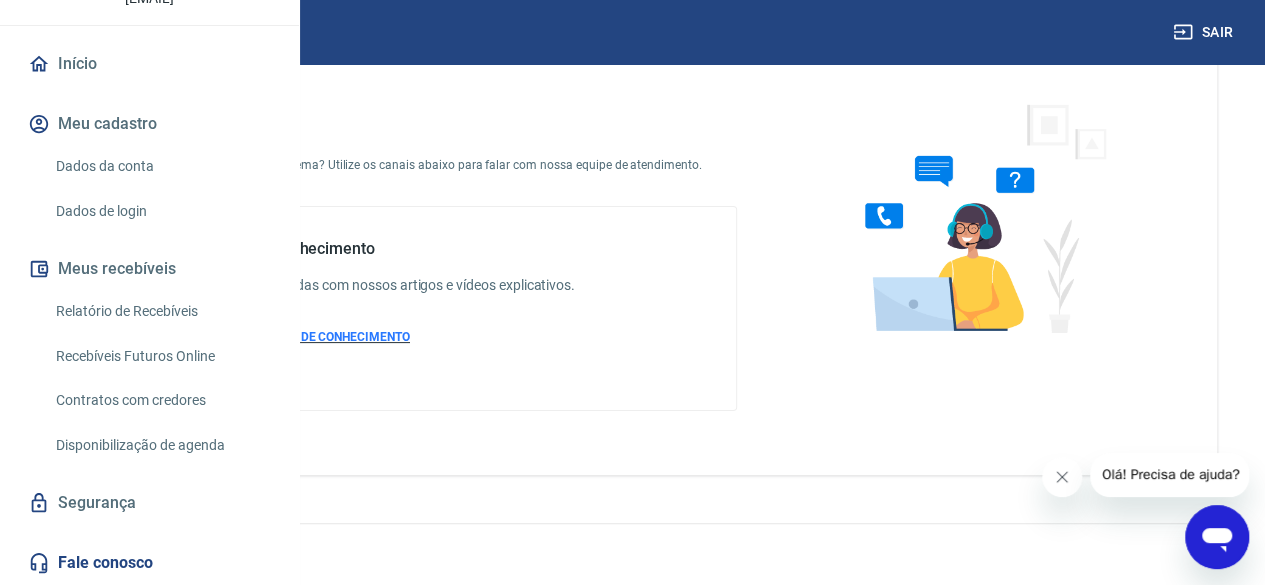 click on "ACESSAR BASE DE CONHECIMENTO" at bounding box center [311, 337] 